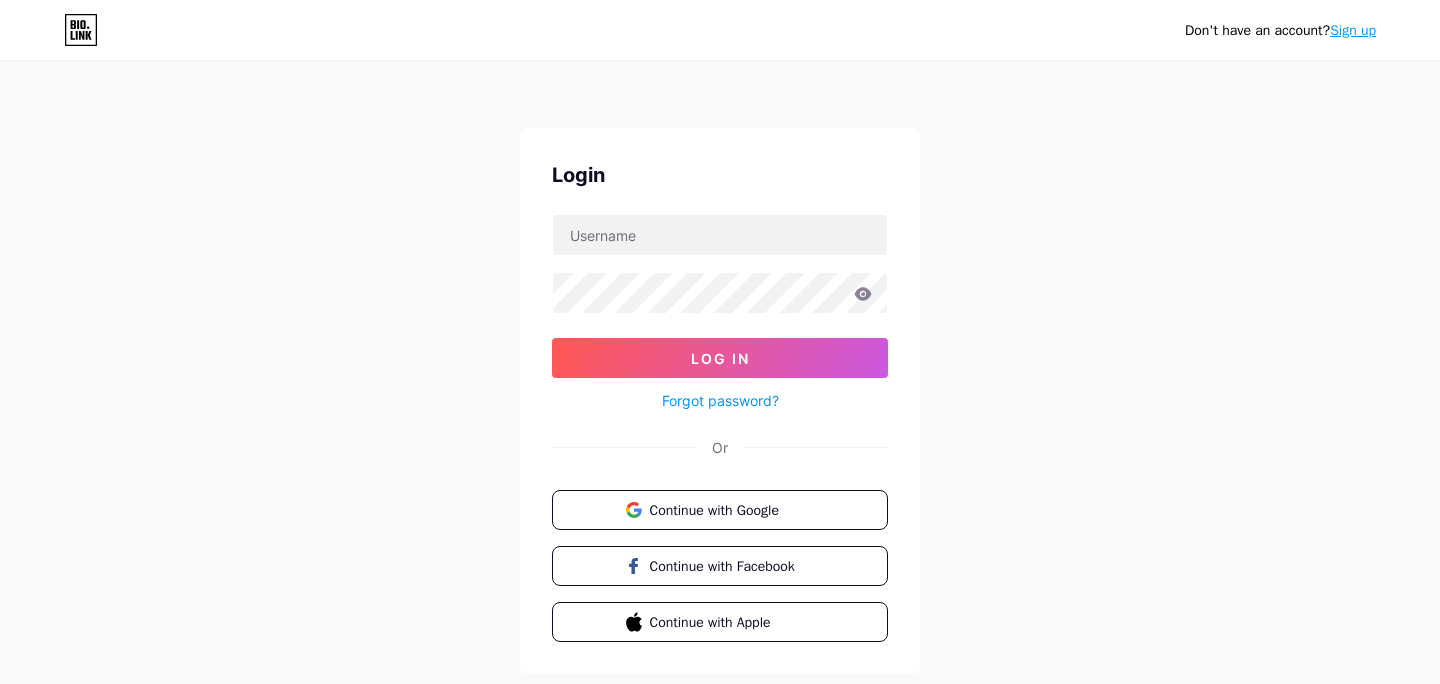 scroll, scrollTop: 0, scrollLeft: 0, axis: both 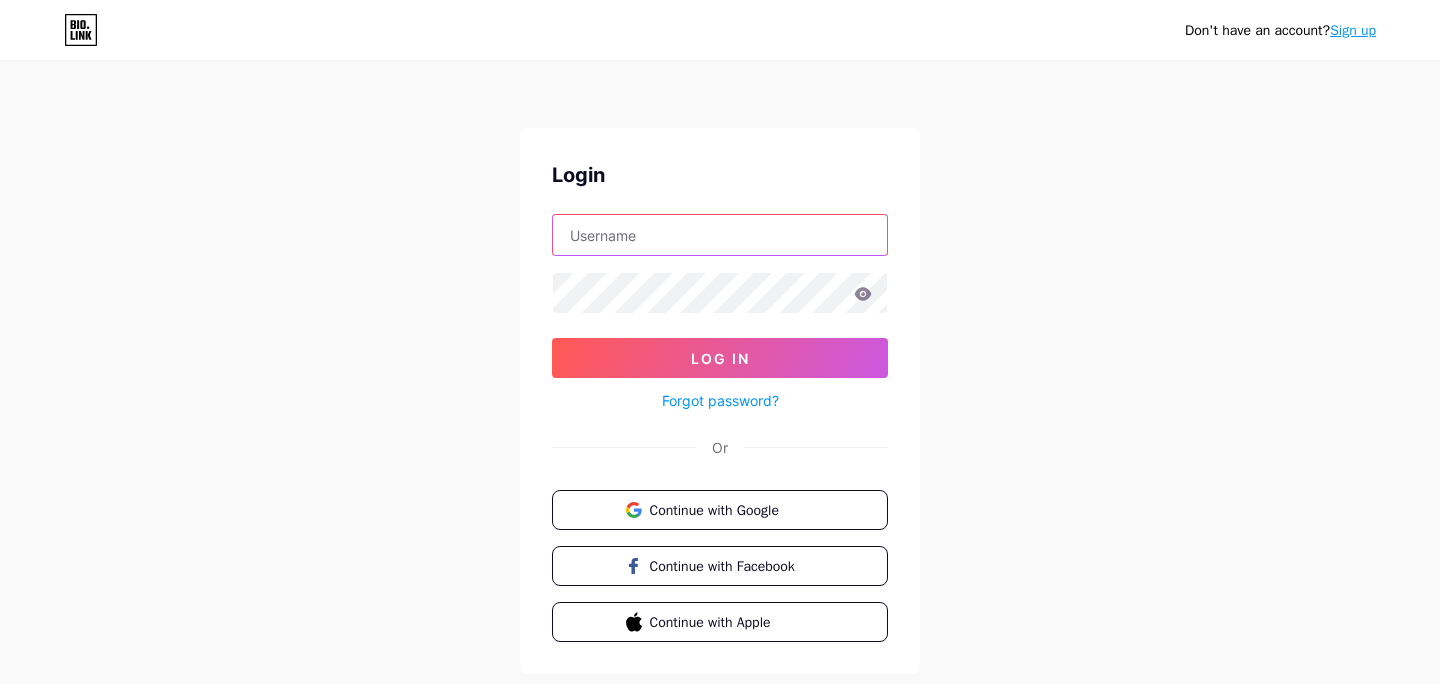 click at bounding box center (720, 235) 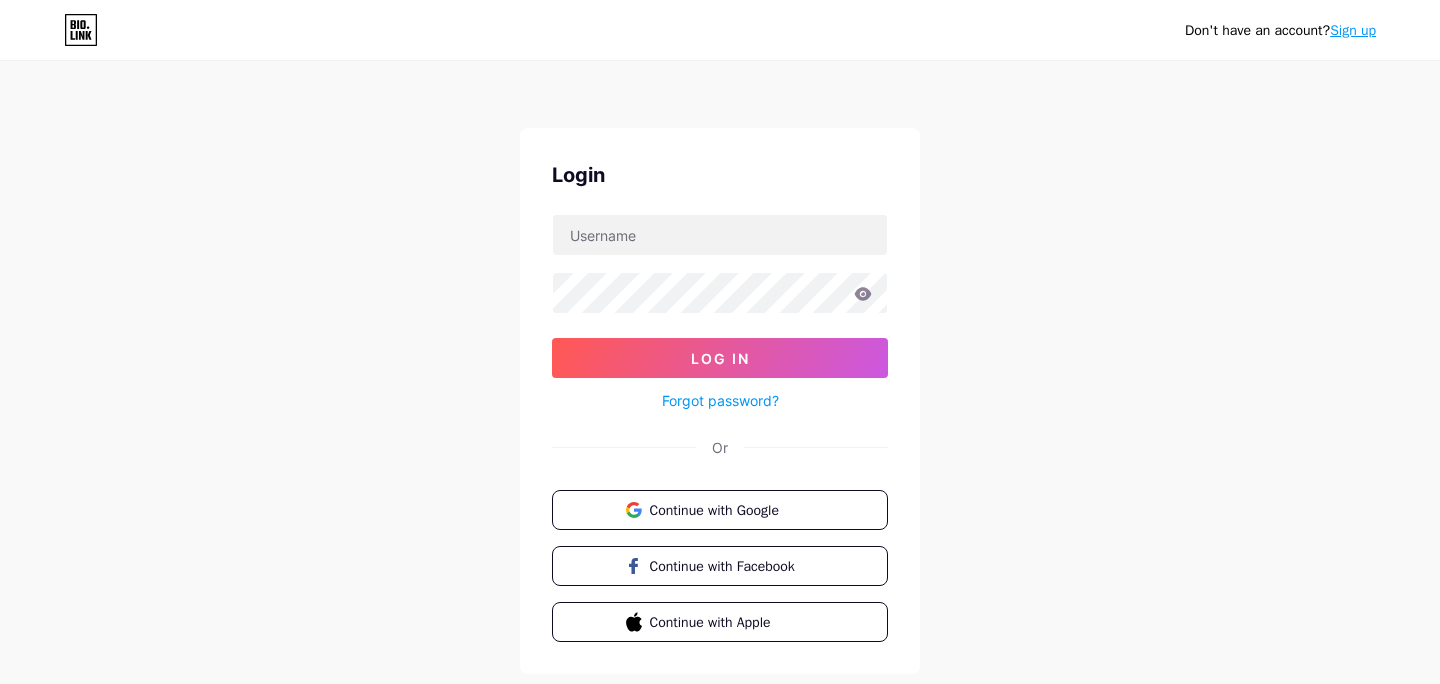 click on "Don't have an account?  Sign up   Login                   Log In
Forgot password?
Or       Continue with Google     Continue with Facebook
Continue with Apple" at bounding box center (720, 369) 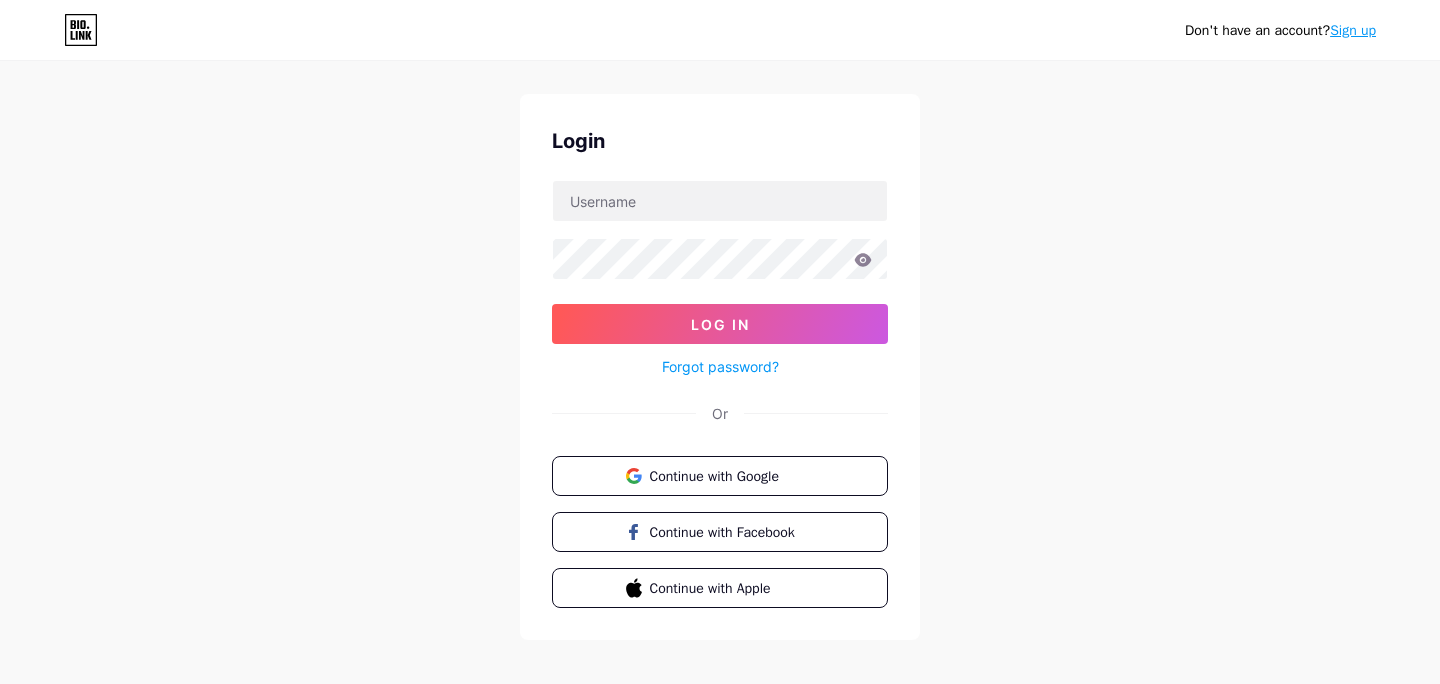 scroll, scrollTop: 52, scrollLeft: 0, axis: vertical 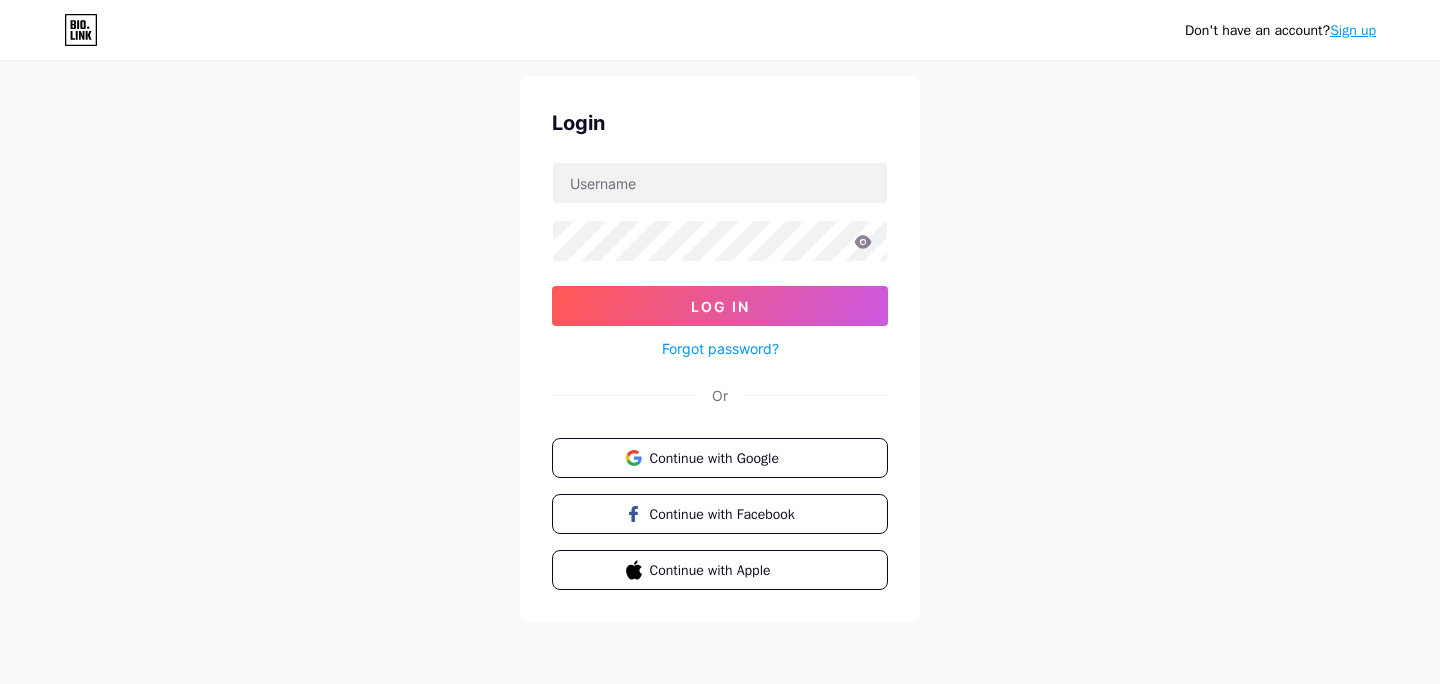 click on "Sign up" at bounding box center [1353, 30] 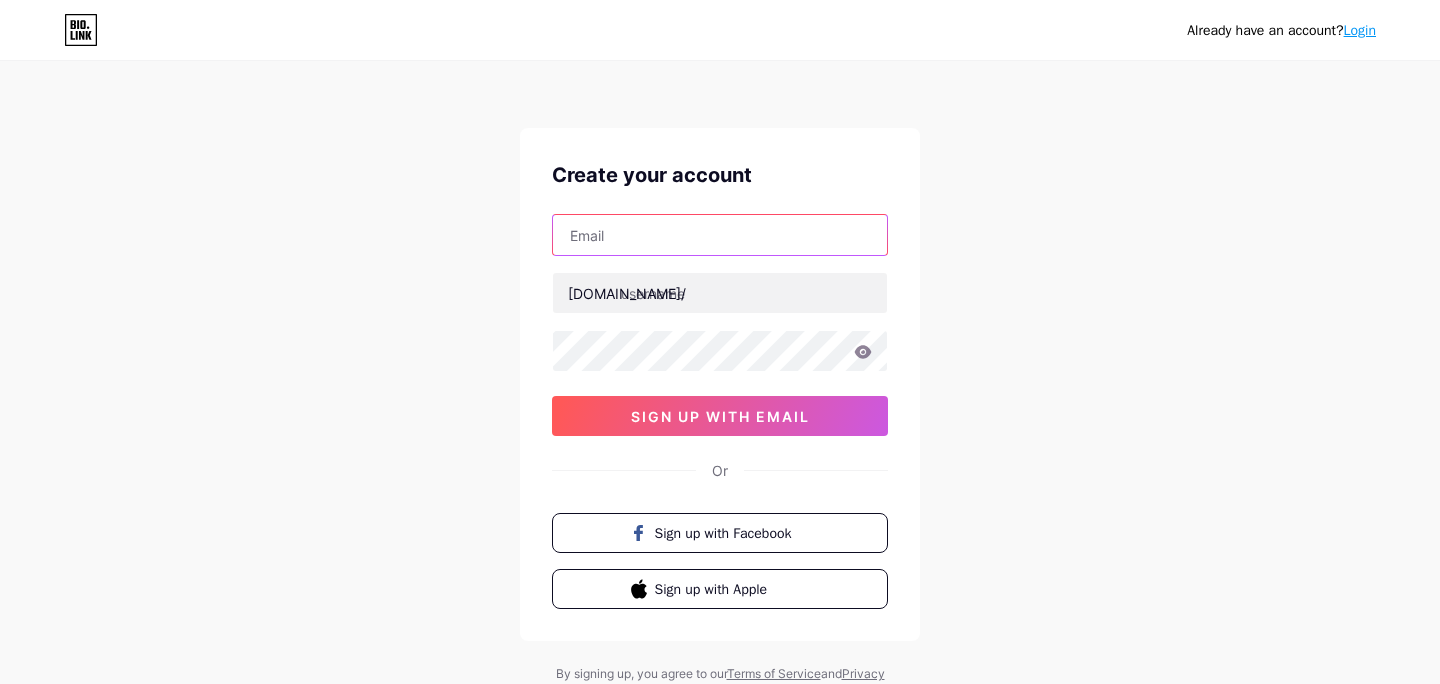 click at bounding box center [720, 235] 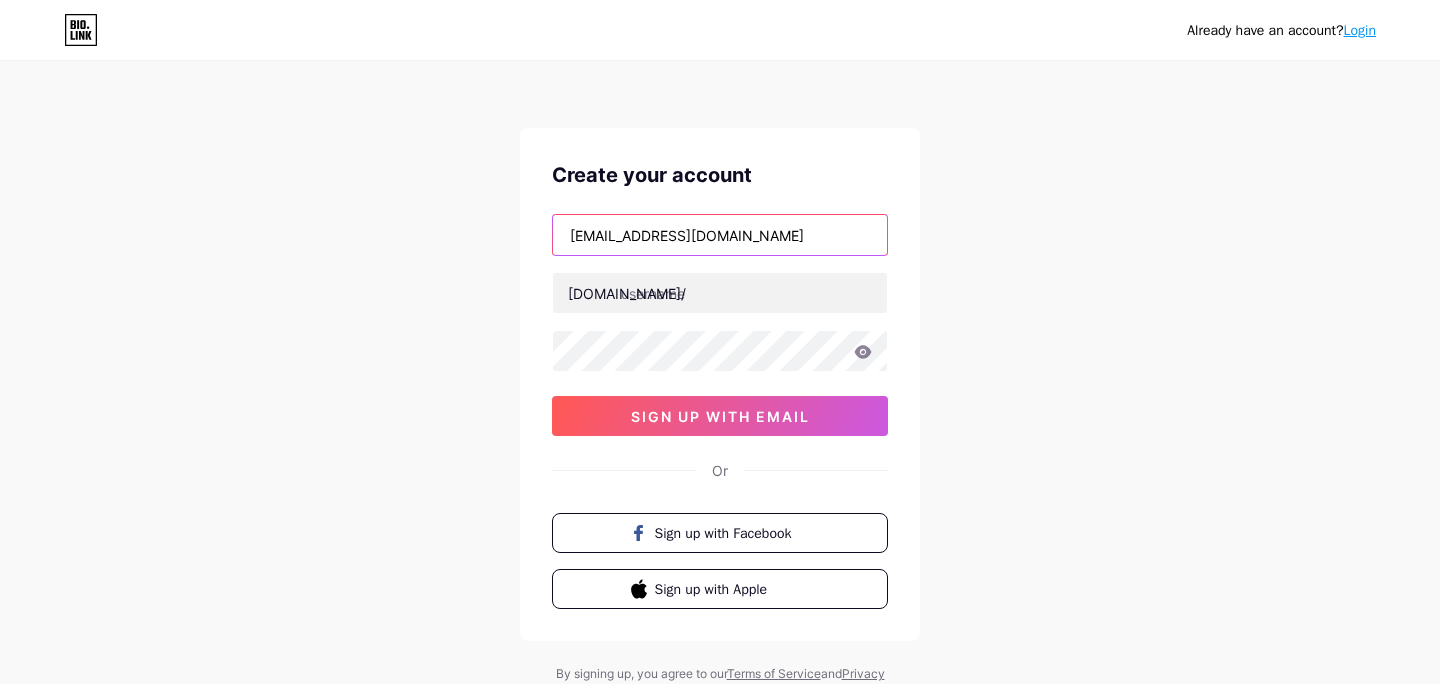 type on "[EMAIL_ADDRESS][DOMAIN_NAME]" 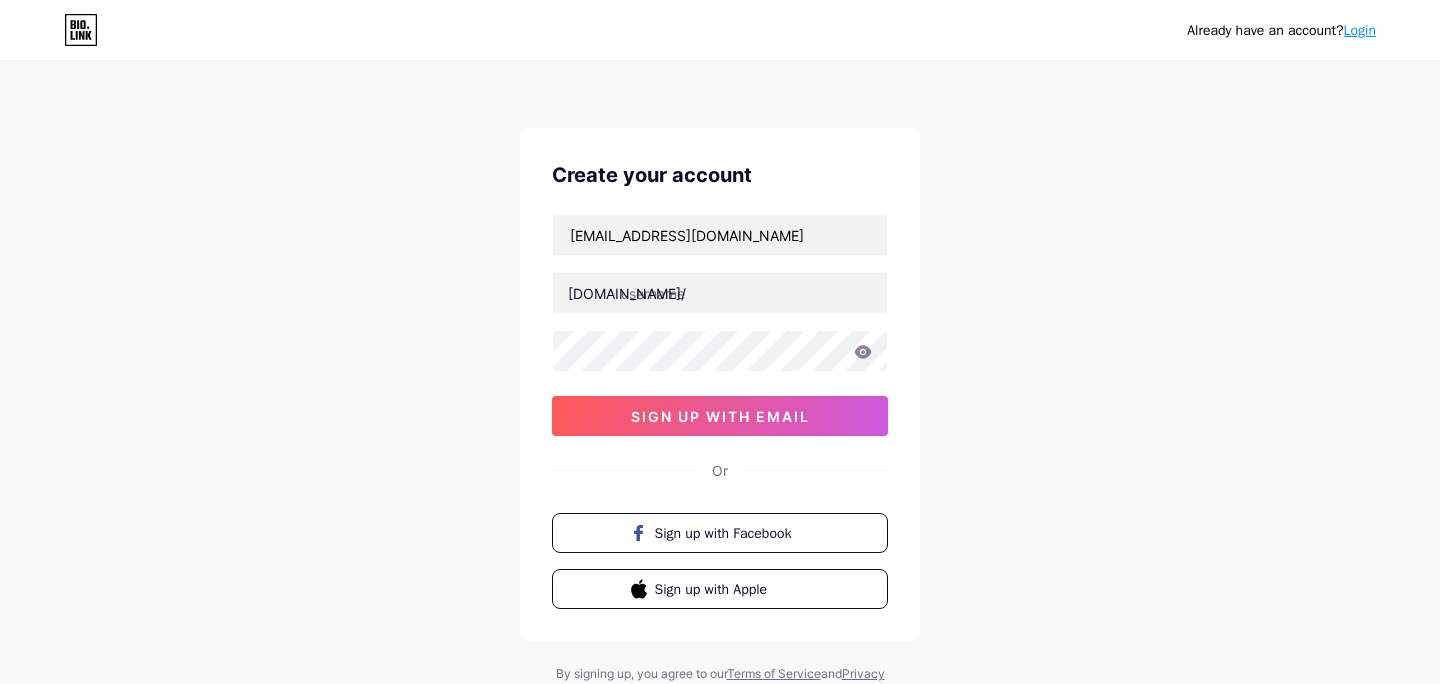 click on "Already have an account?  Login   Create your account     [EMAIL_ADDRESS][DOMAIN_NAME]     [DOMAIN_NAME]/                       sign up with email         Or       Sign up with Facebook
Sign up with Apple
By signing up, you agree to our  Terms of Service  and  Privacy Policy ." at bounding box center [720, 382] 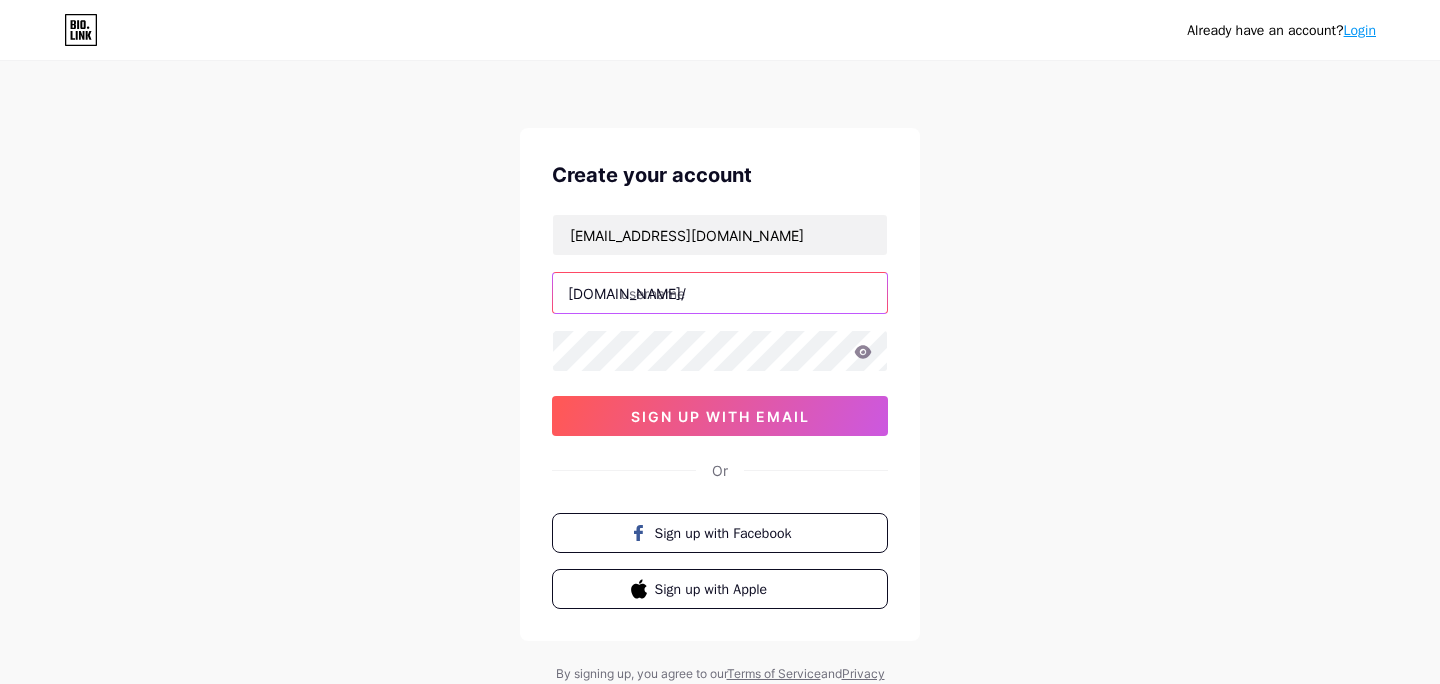click at bounding box center (720, 293) 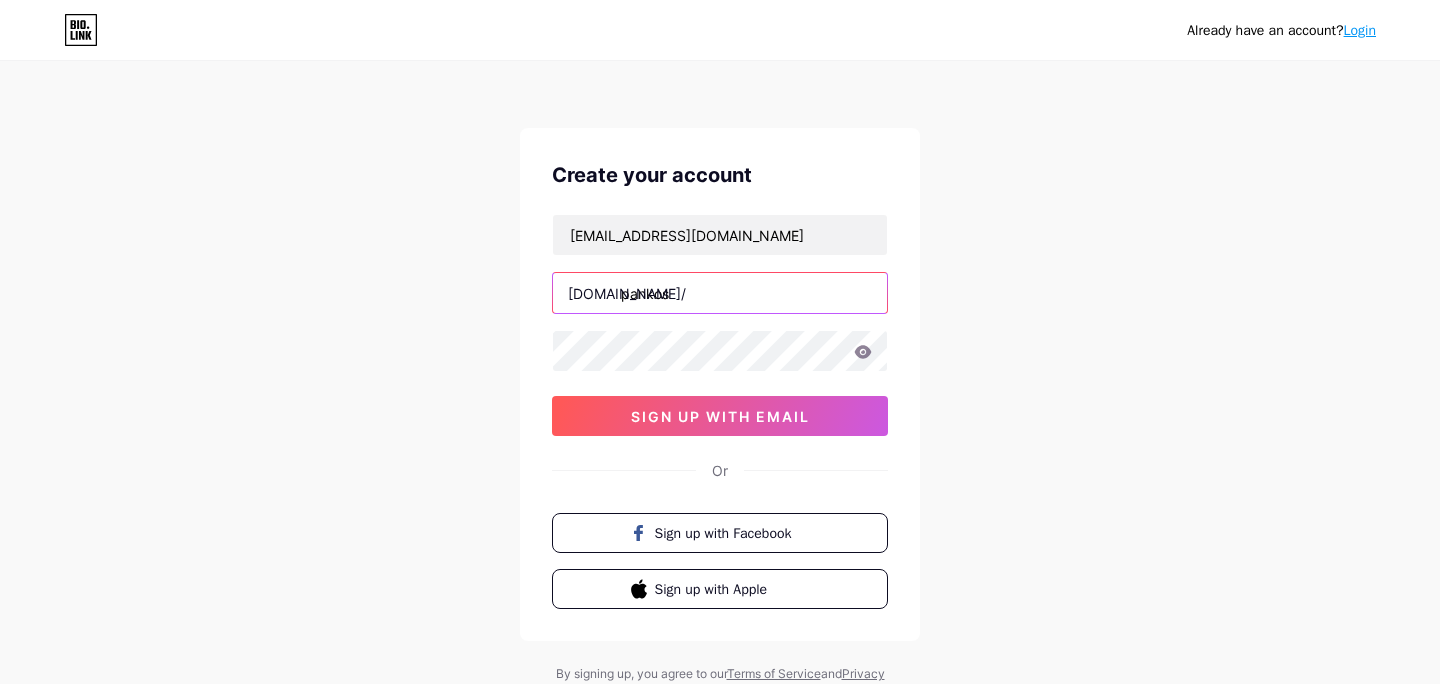 type on "pankos" 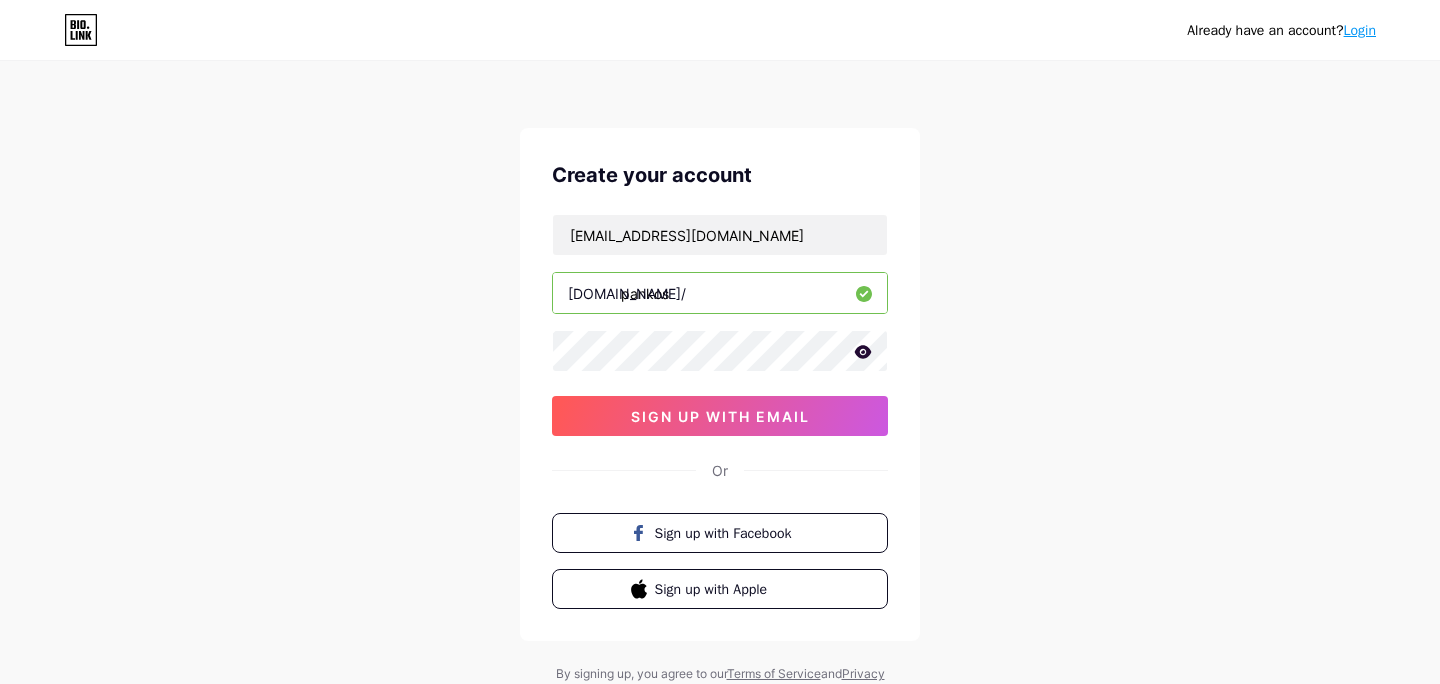 click 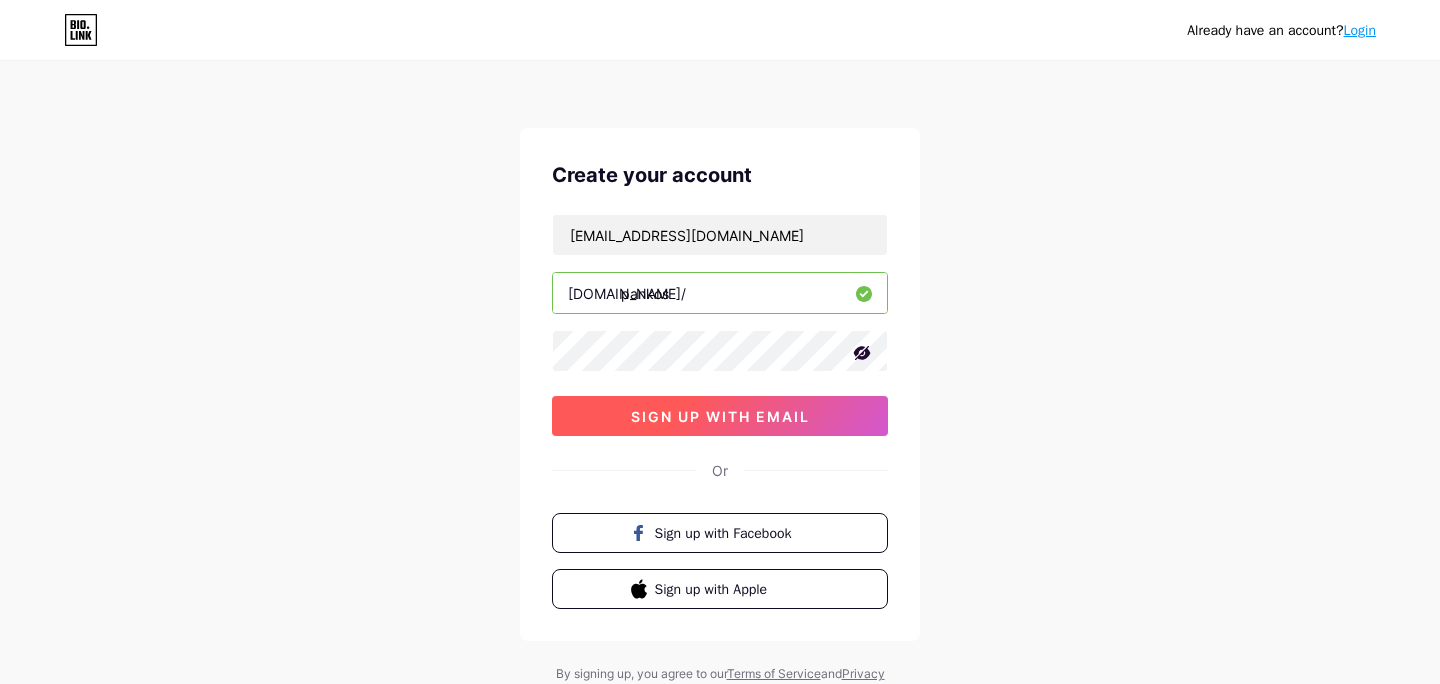 click on "sign up with email" at bounding box center (720, 416) 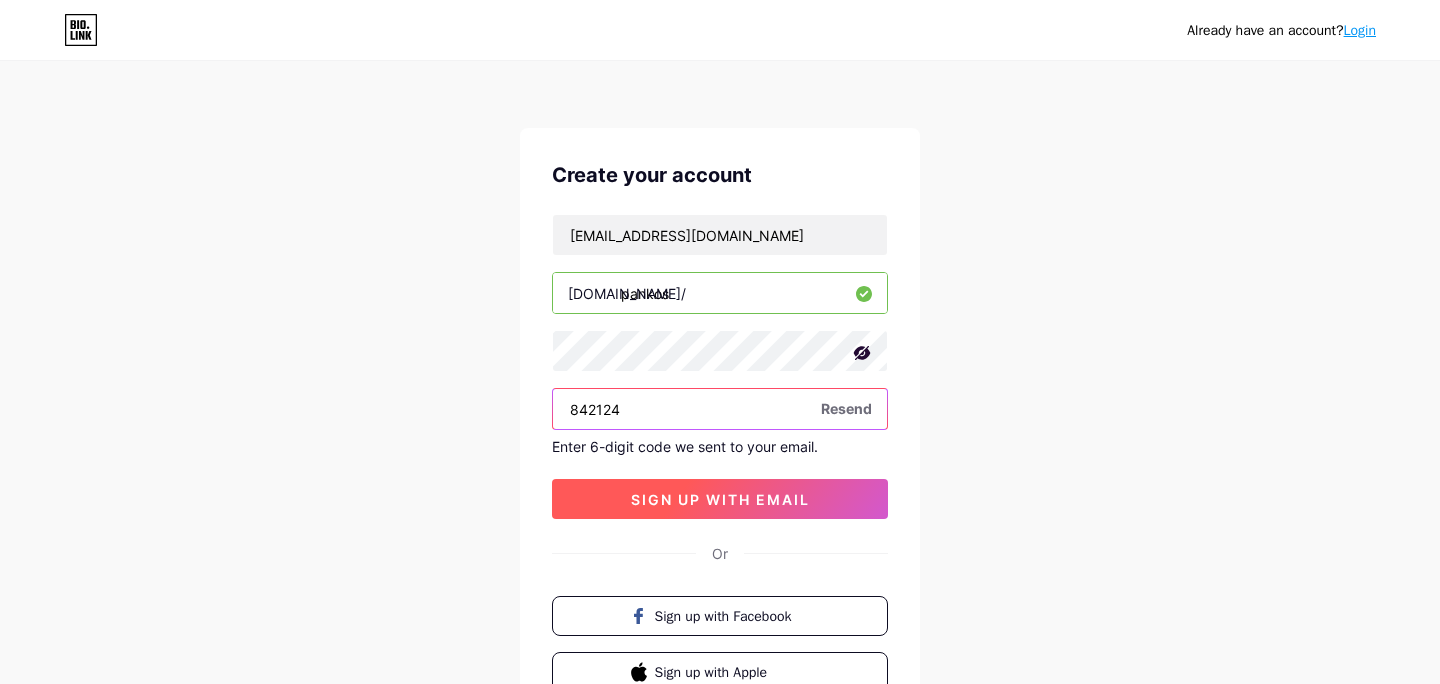 type on "842124" 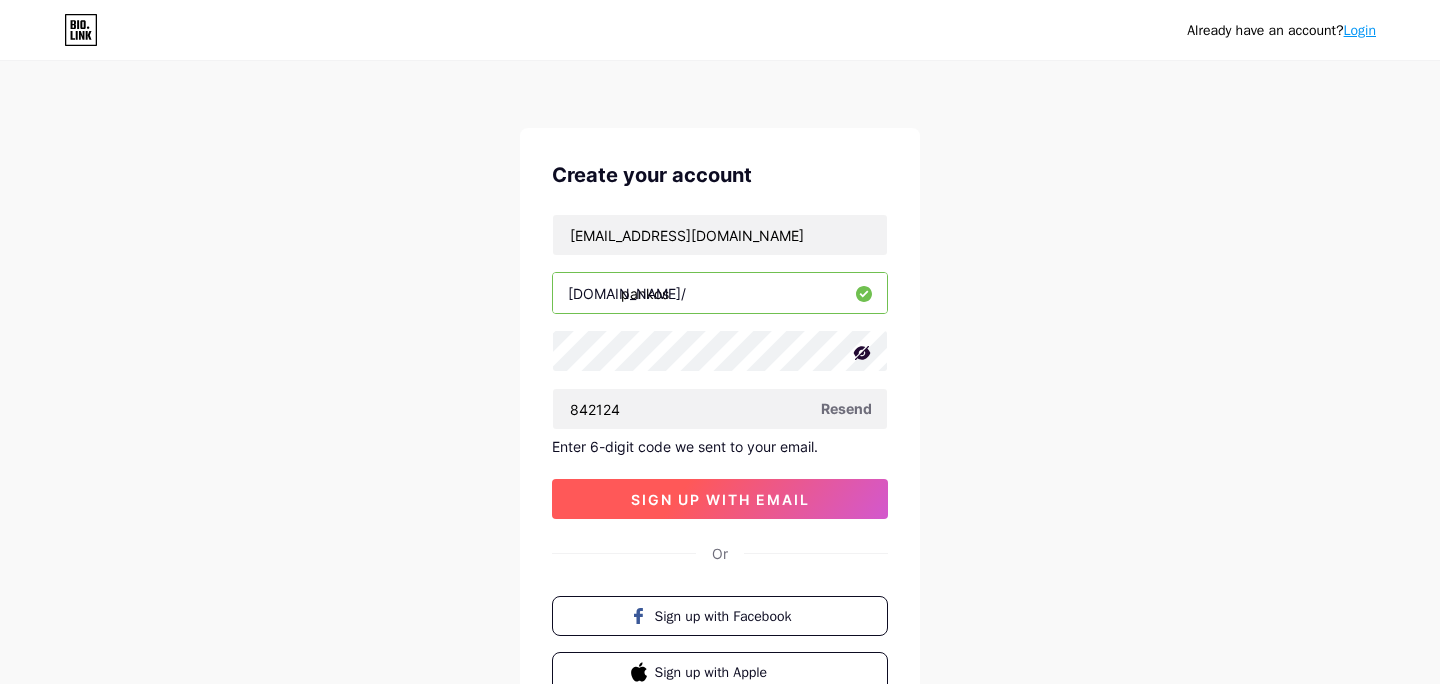 click on "sign up with email" at bounding box center [720, 499] 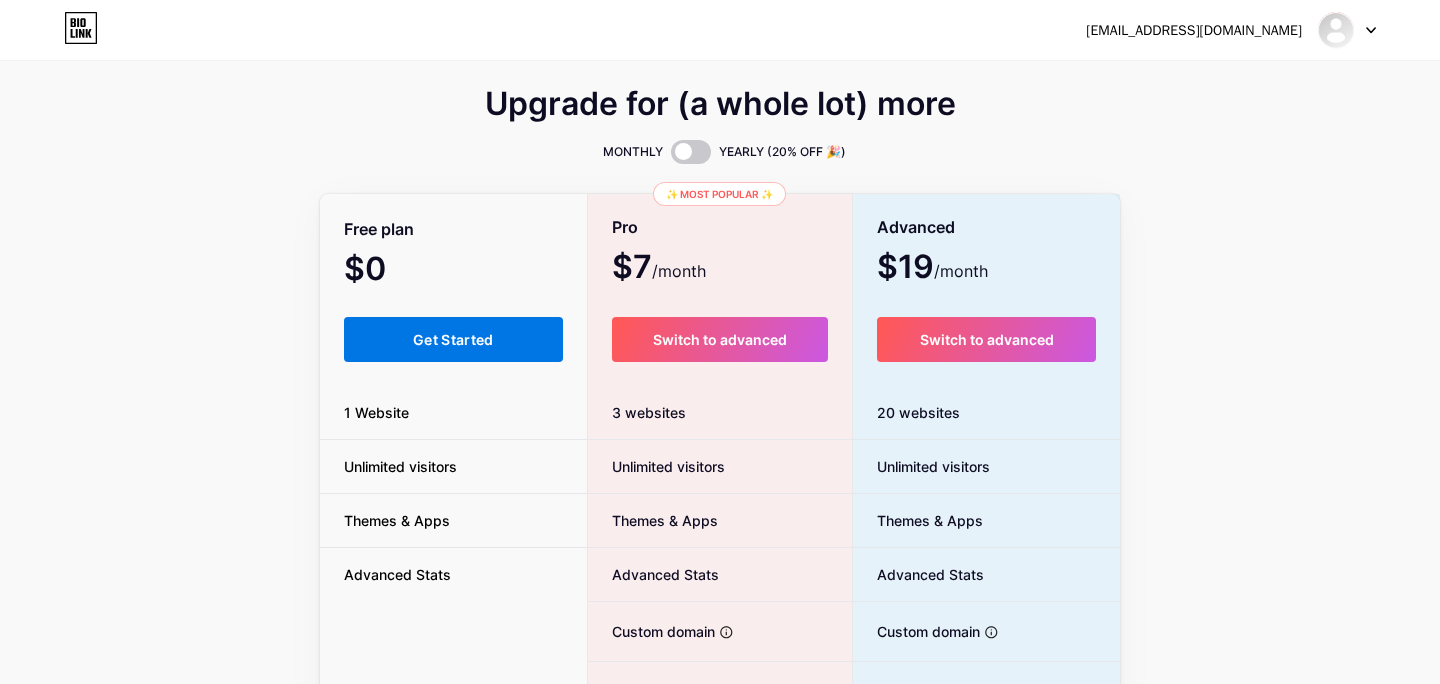 click on "Get Started" at bounding box center (453, 339) 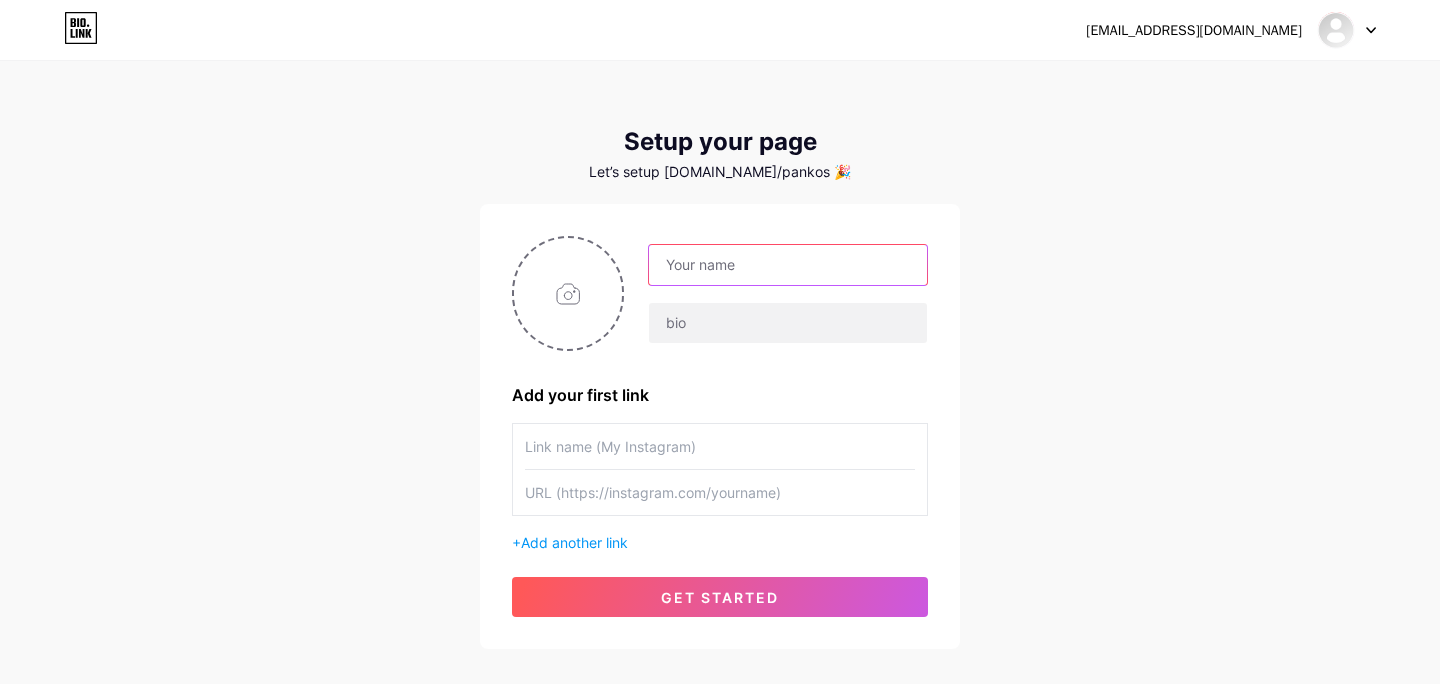click at bounding box center (788, 265) 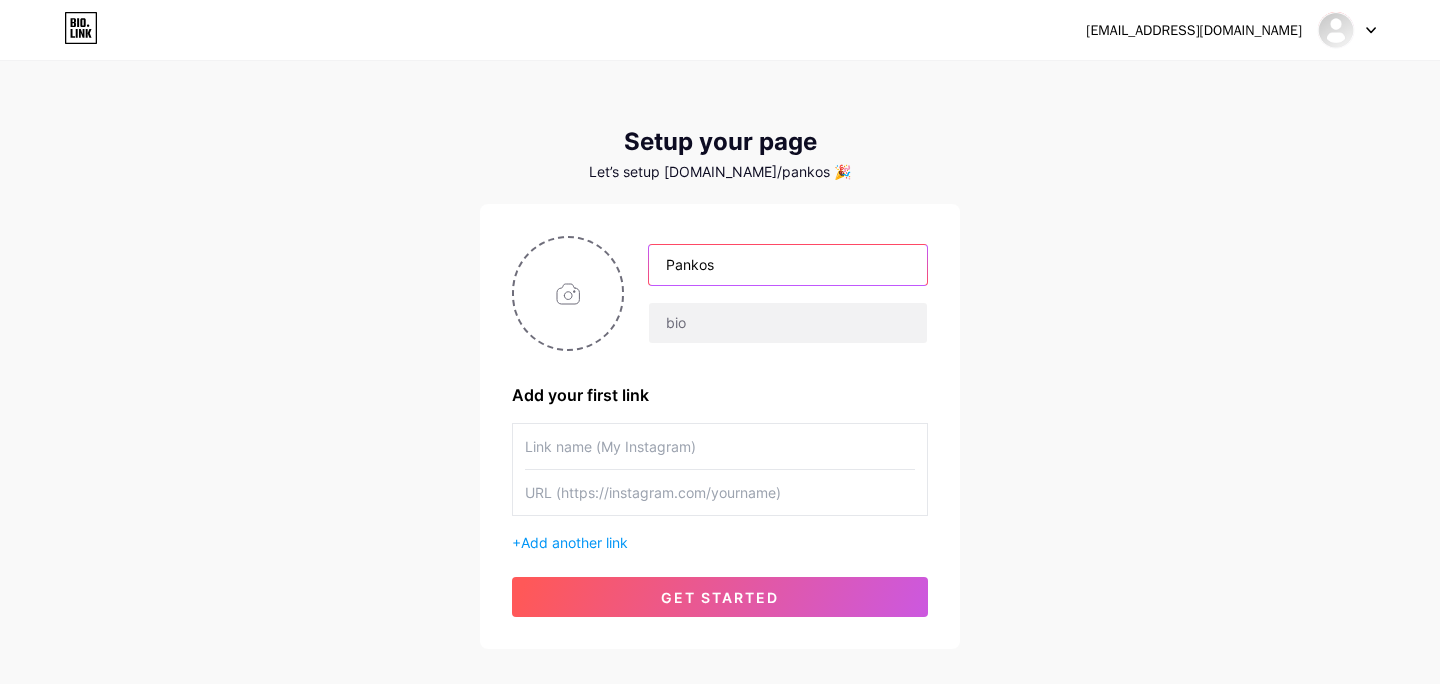 type on "Pankos" 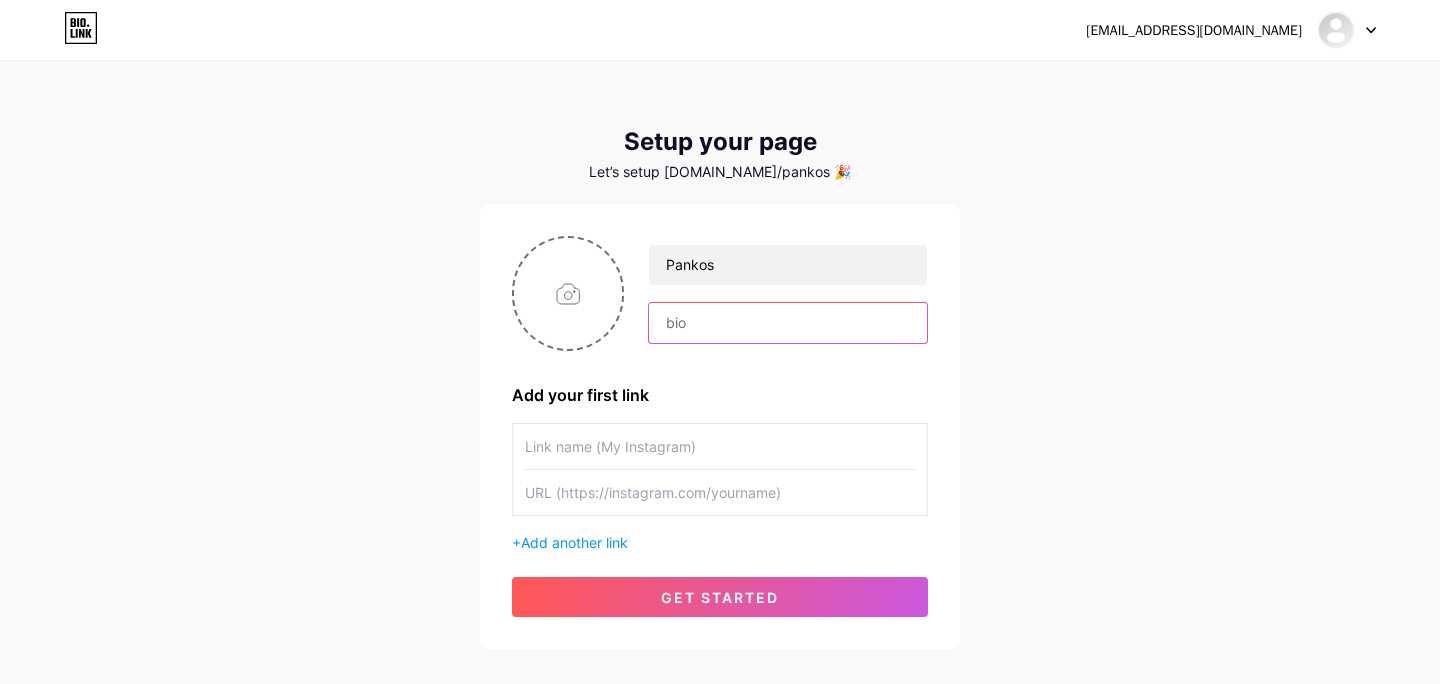 click at bounding box center (788, 323) 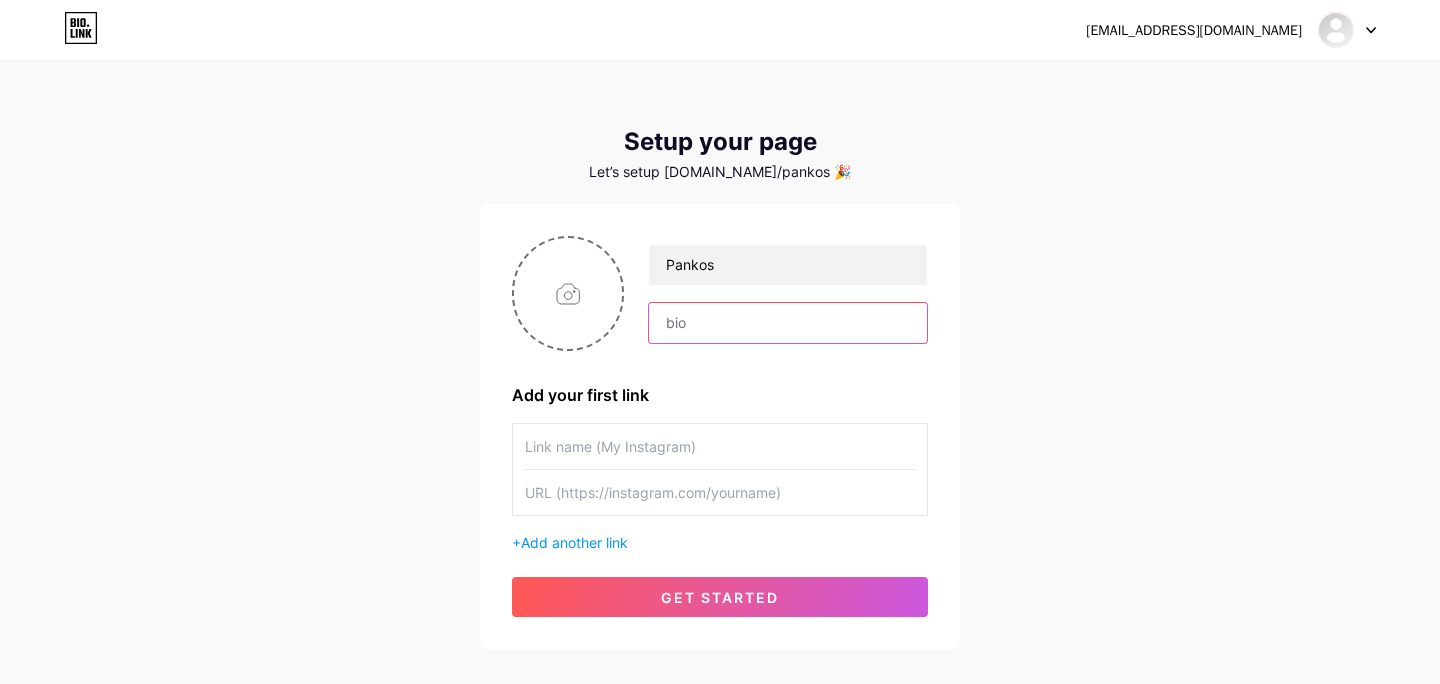 paste on "[URL][DOMAIN_NAME][DOMAIN_NAME]" 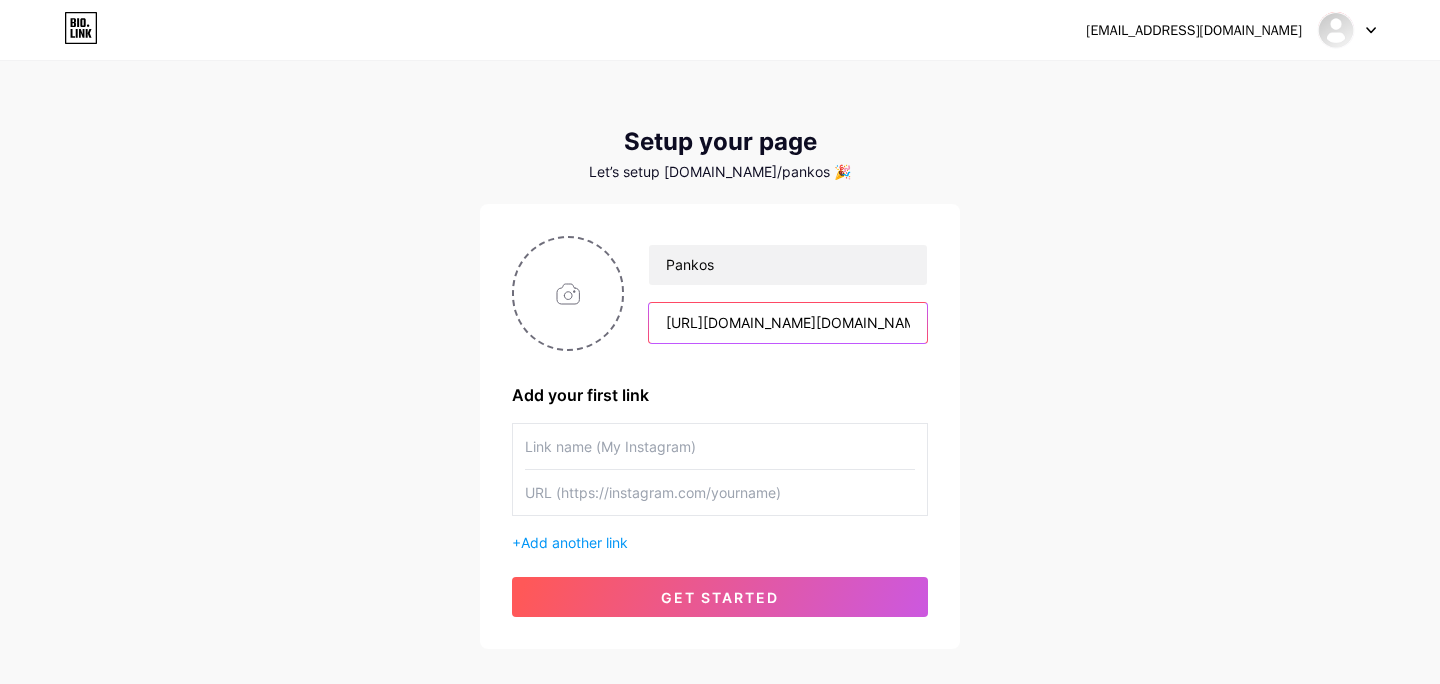 scroll, scrollTop: 0, scrollLeft: 81, axis: horizontal 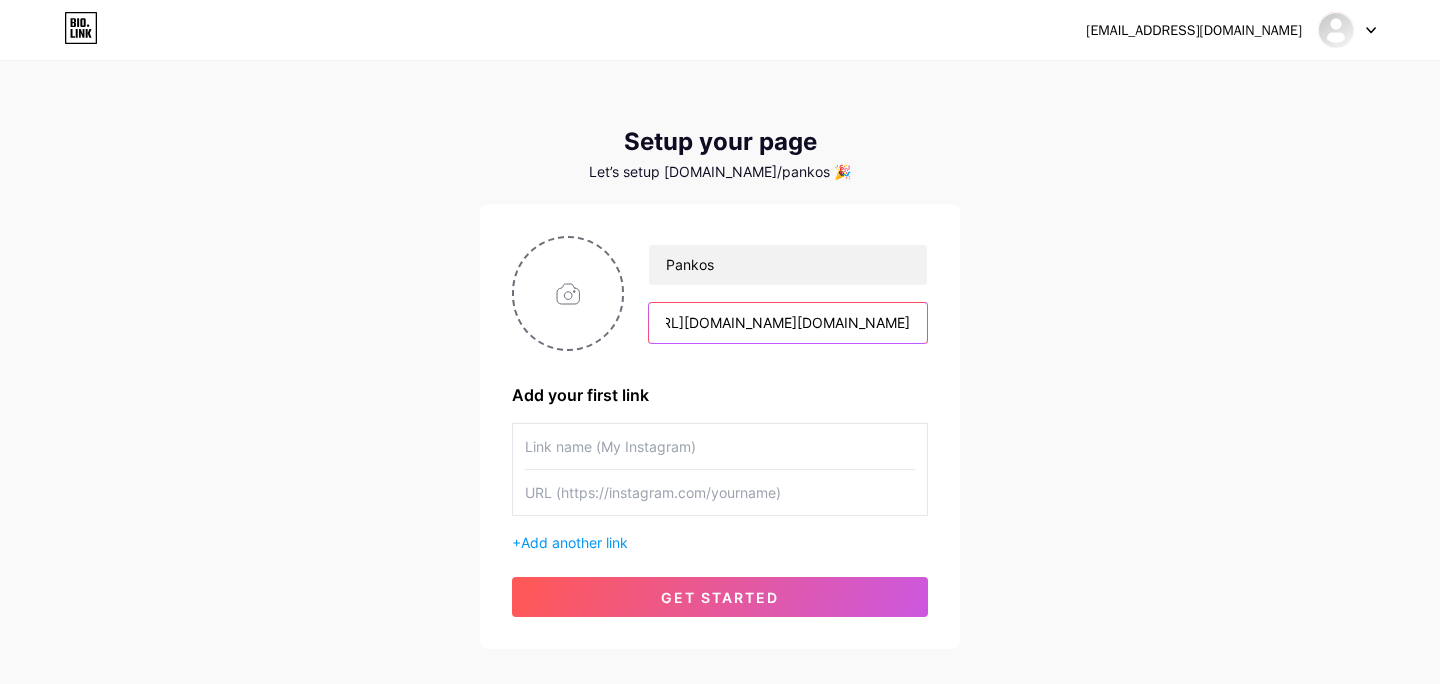type on "[URL][DOMAIN_NAME][DOMAIN_NAME]" 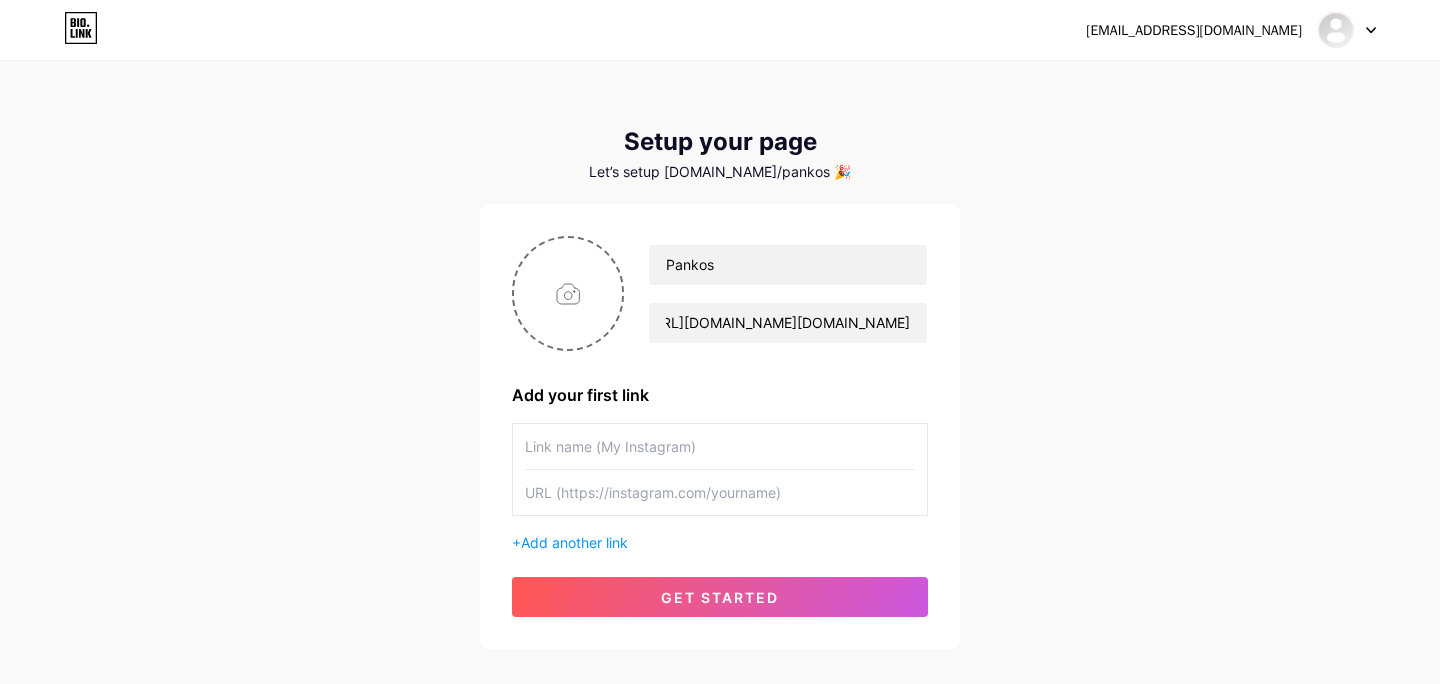 scroll, scrollTop: 0, scrollLeft: 0, axis: both 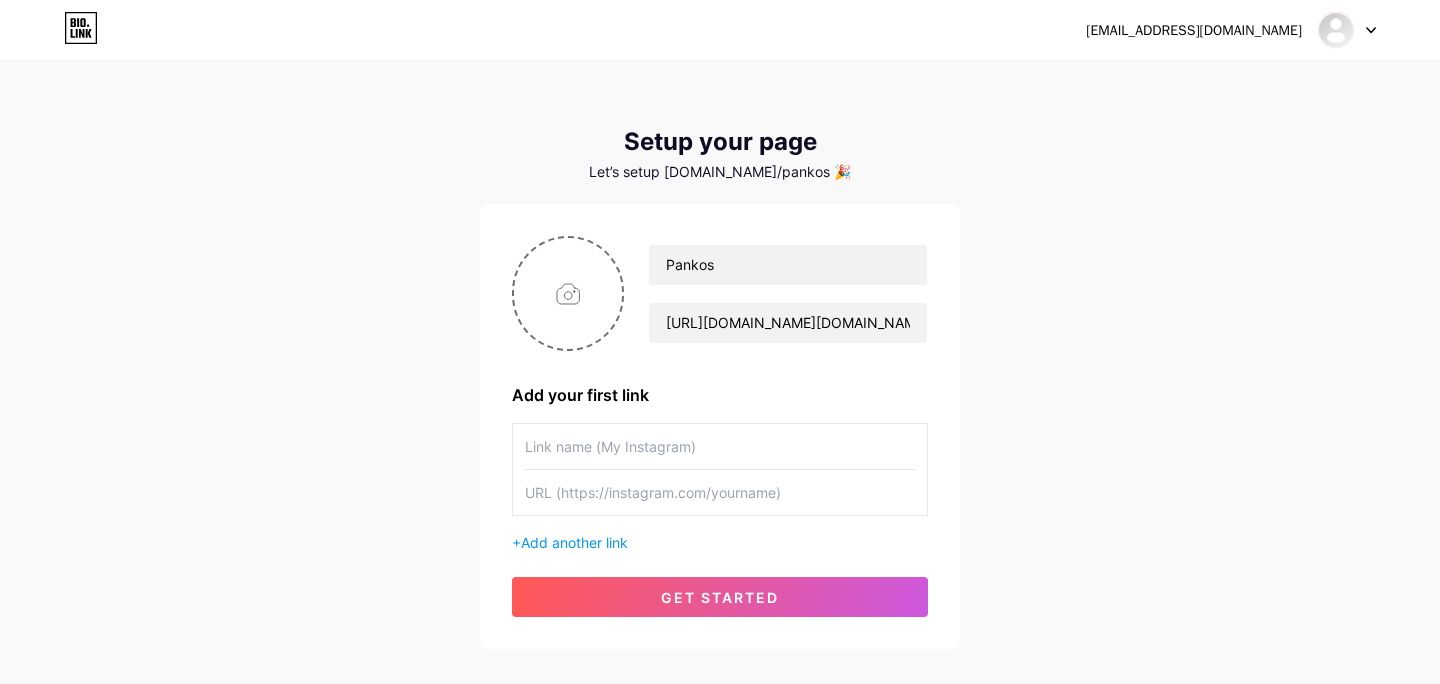 click on "Pankos     [URL][DOMAIN_NAME][DOMAIN_NAME]     Add your first link
+  Add another link     get started" at bounding box center [720, 426] 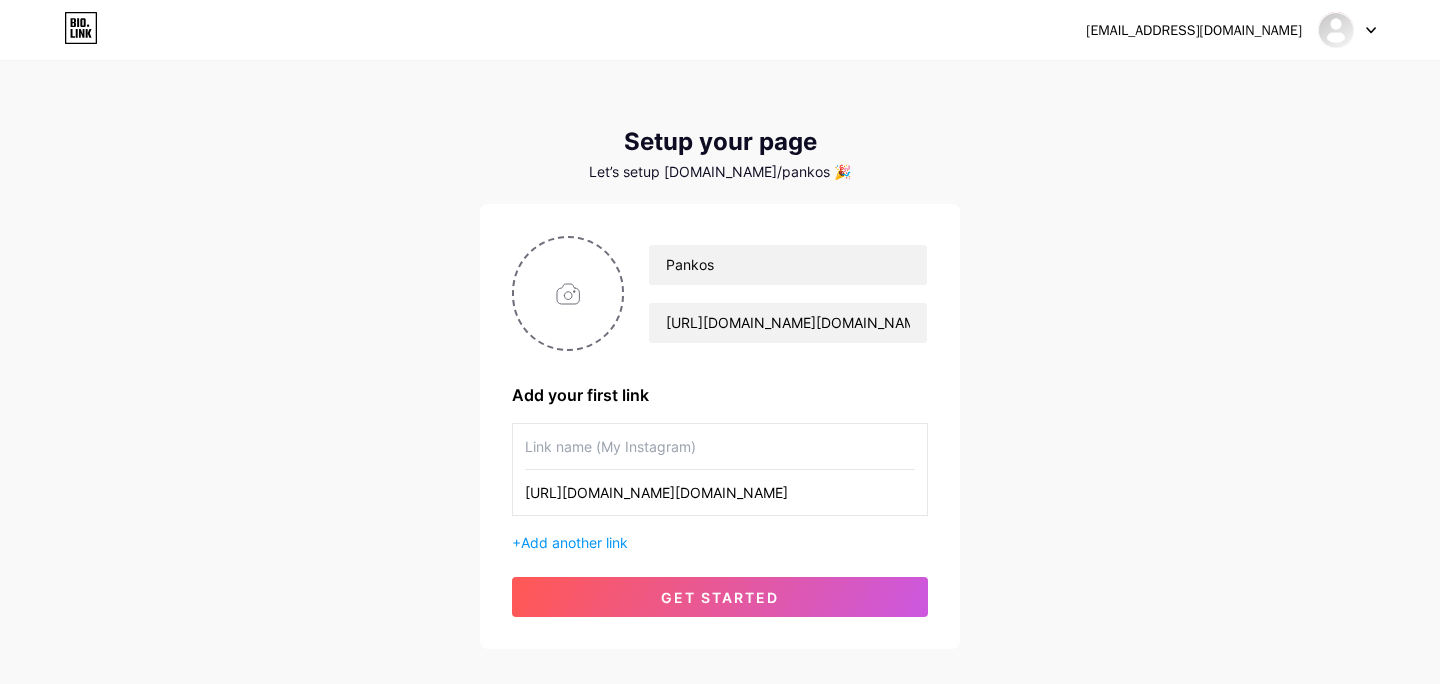 type on "[URL][DOMAIN_NAME][DOMAIN_NAME]" 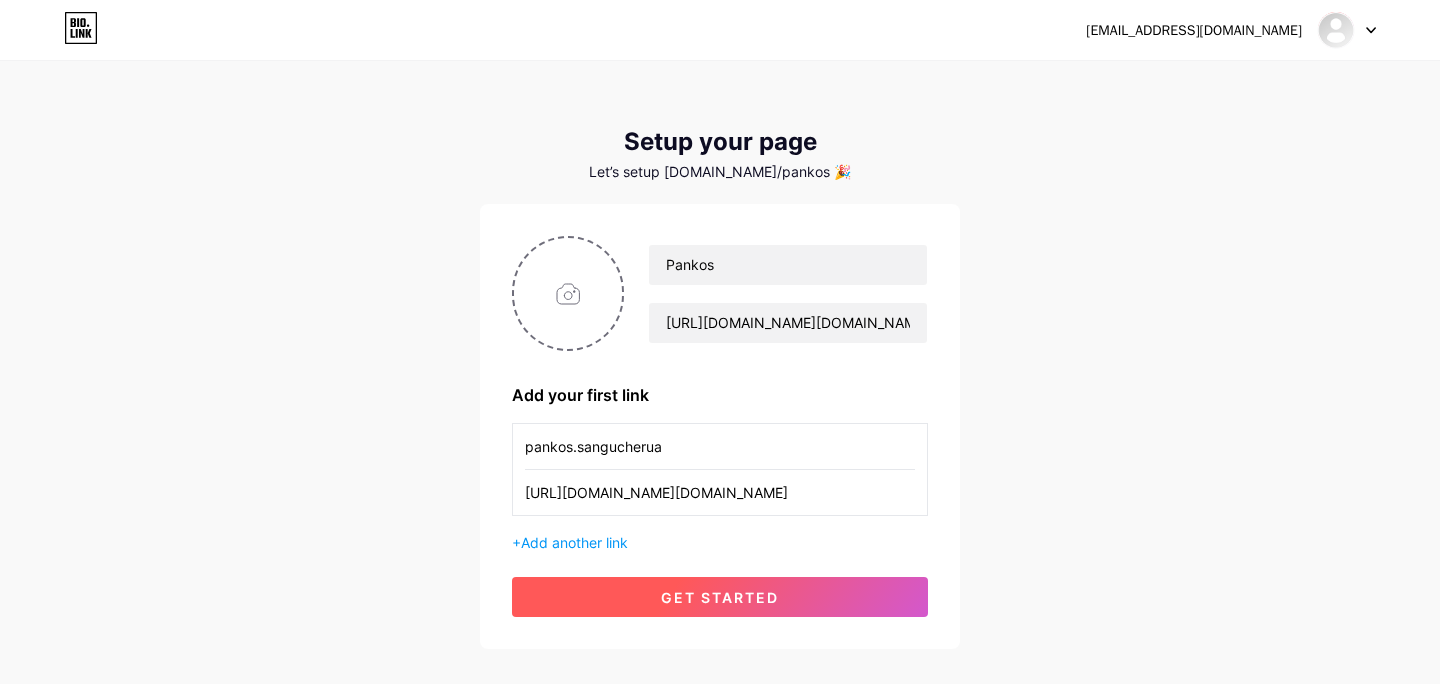 type on "pankos.sangucherua" 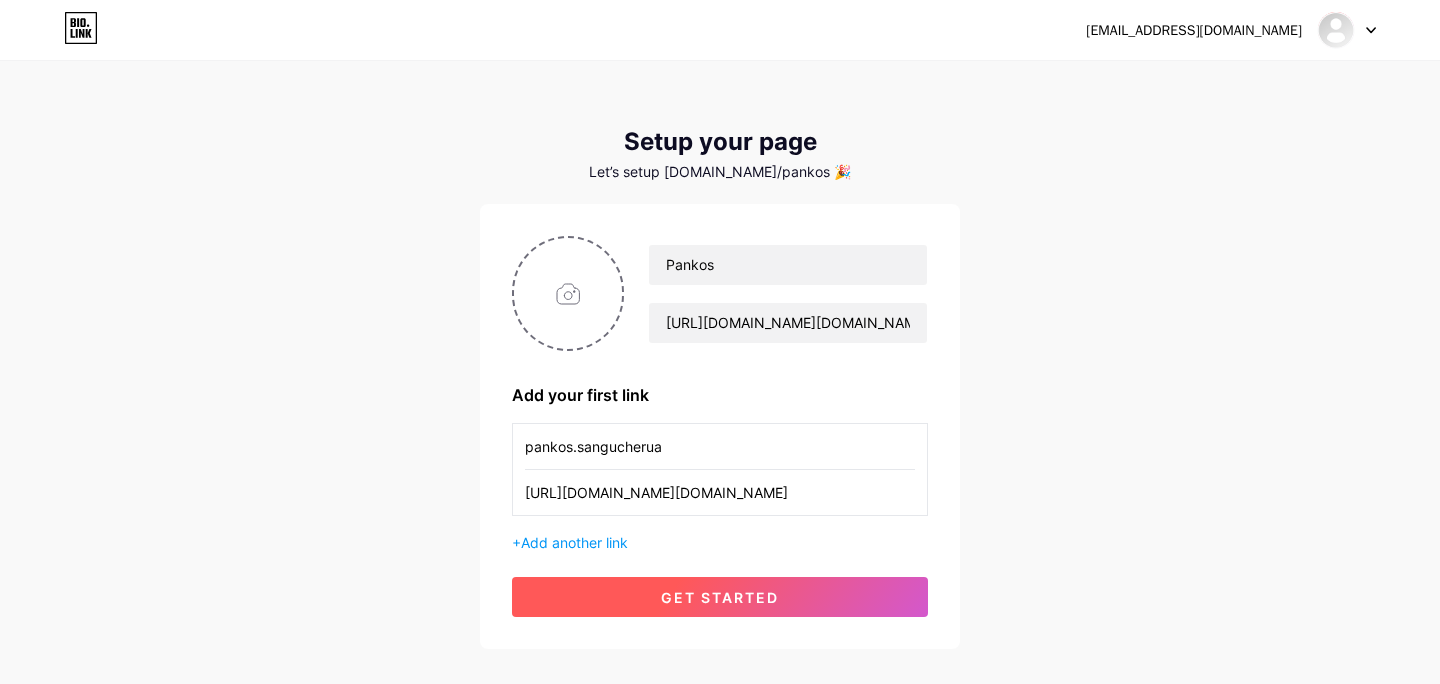 click on "get started" at bounding box center (720, 597) 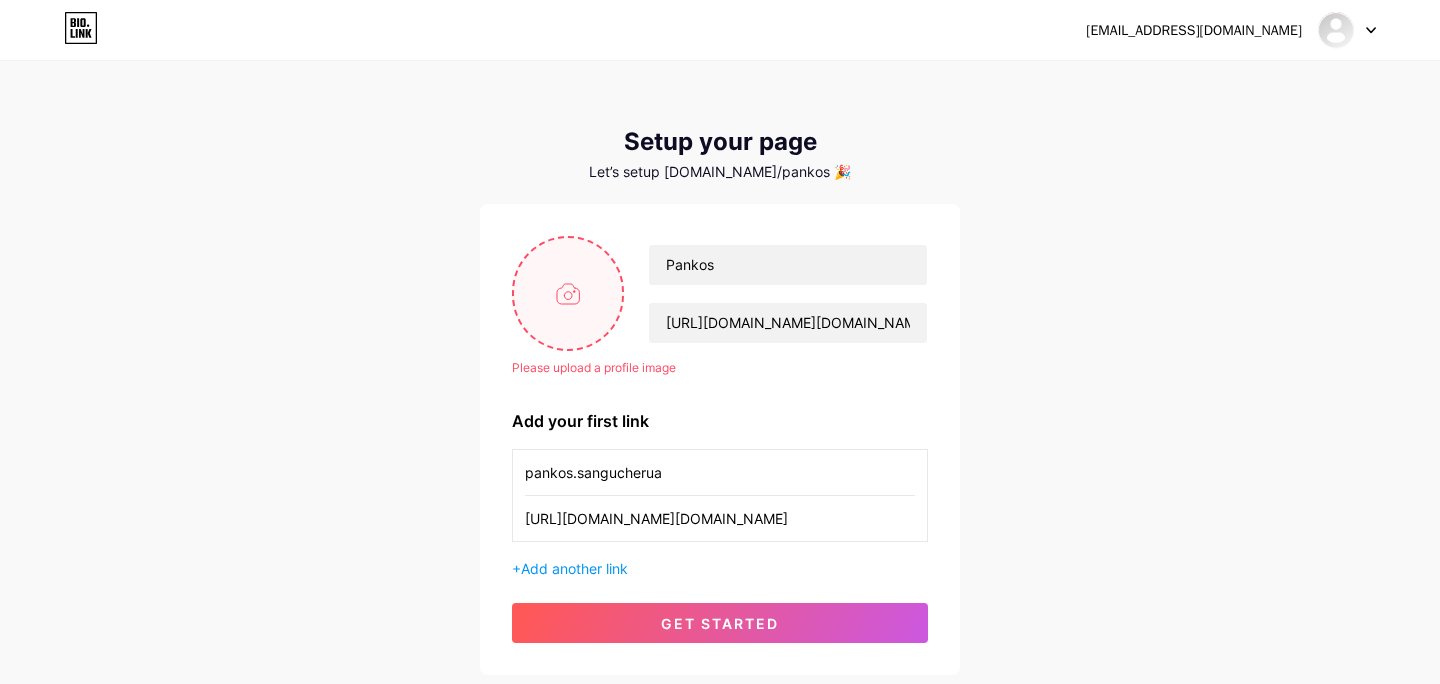 click at bounding box center [568, 293] 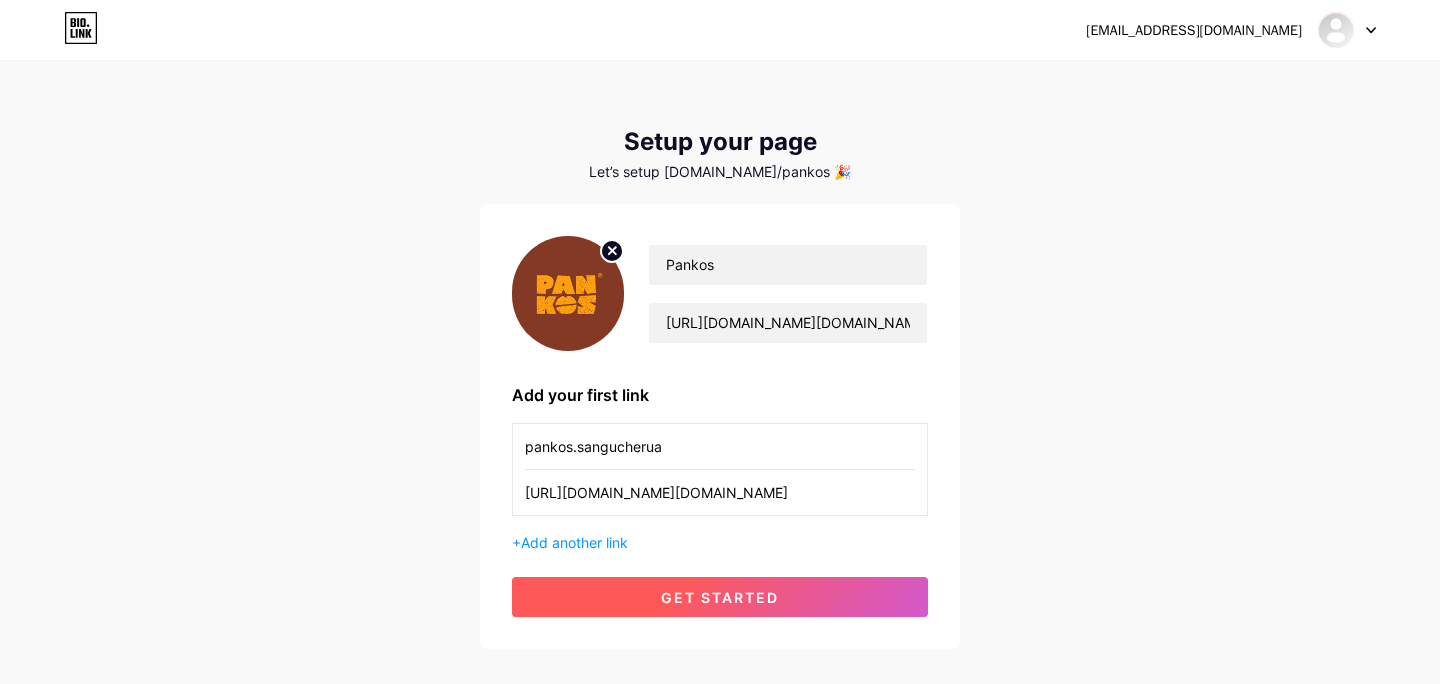 click on "get started" at bounding box center [720, 597] 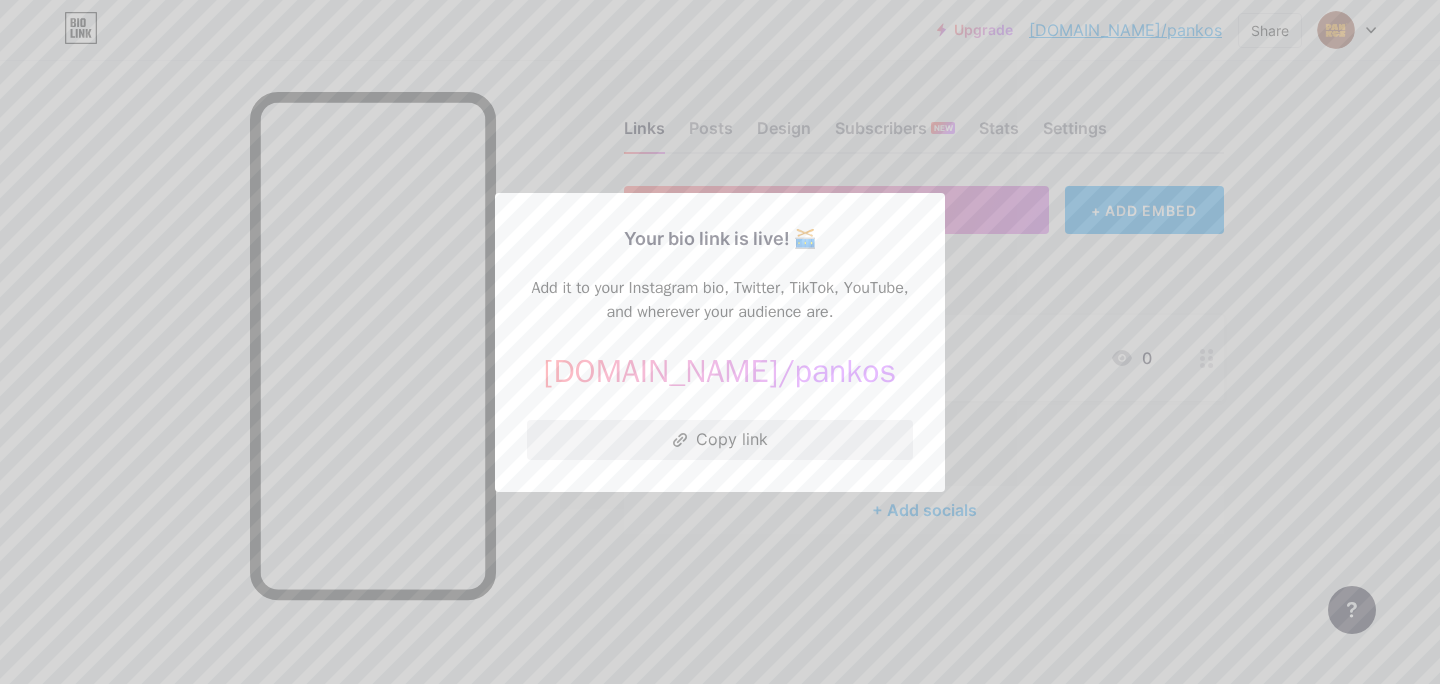 click on "Copy link" at bounding box center (720, 440) 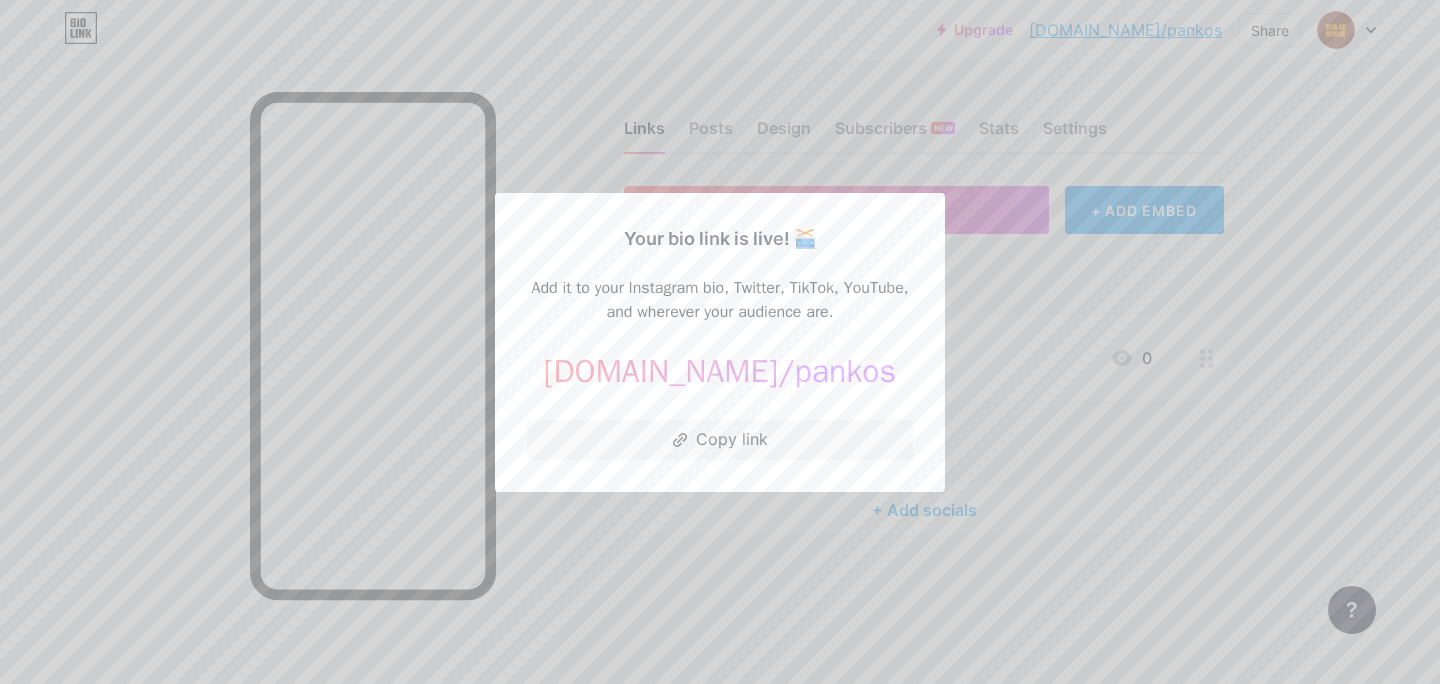 click at bounding box center [720, 342] 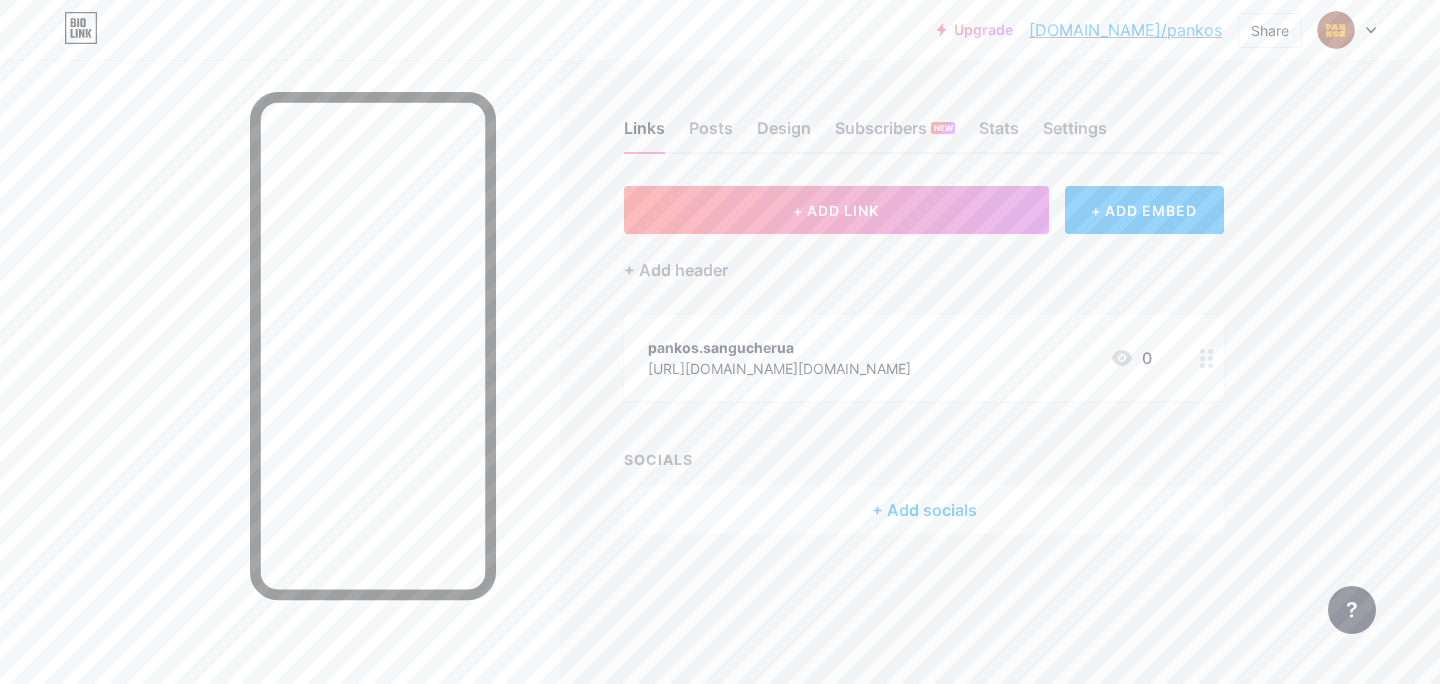 click on "+ Add socials" at bounding box center (924, 510) 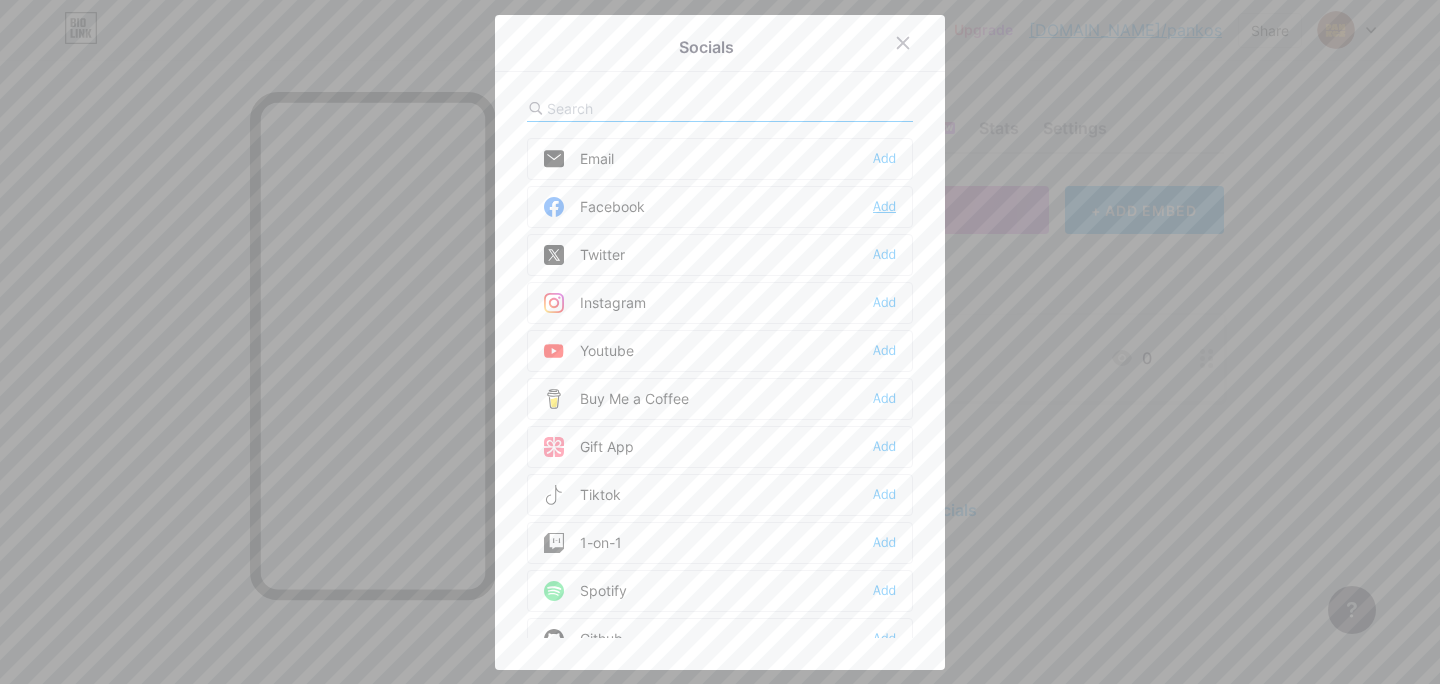 click on "Add" at bounding box center (884, 207) 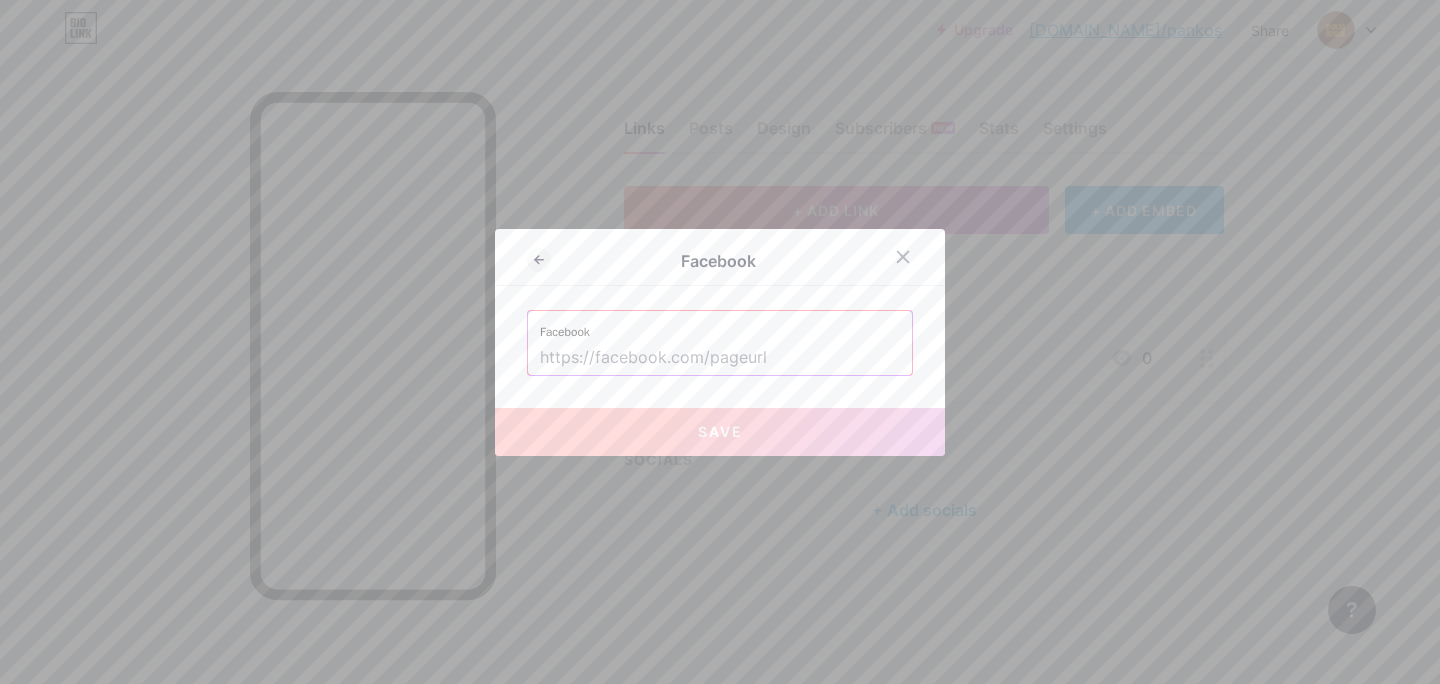 drag, startPoint x: 780, startPoint y: 357, endPoint x: 485, endPoint y: 356, distance: 295.0017 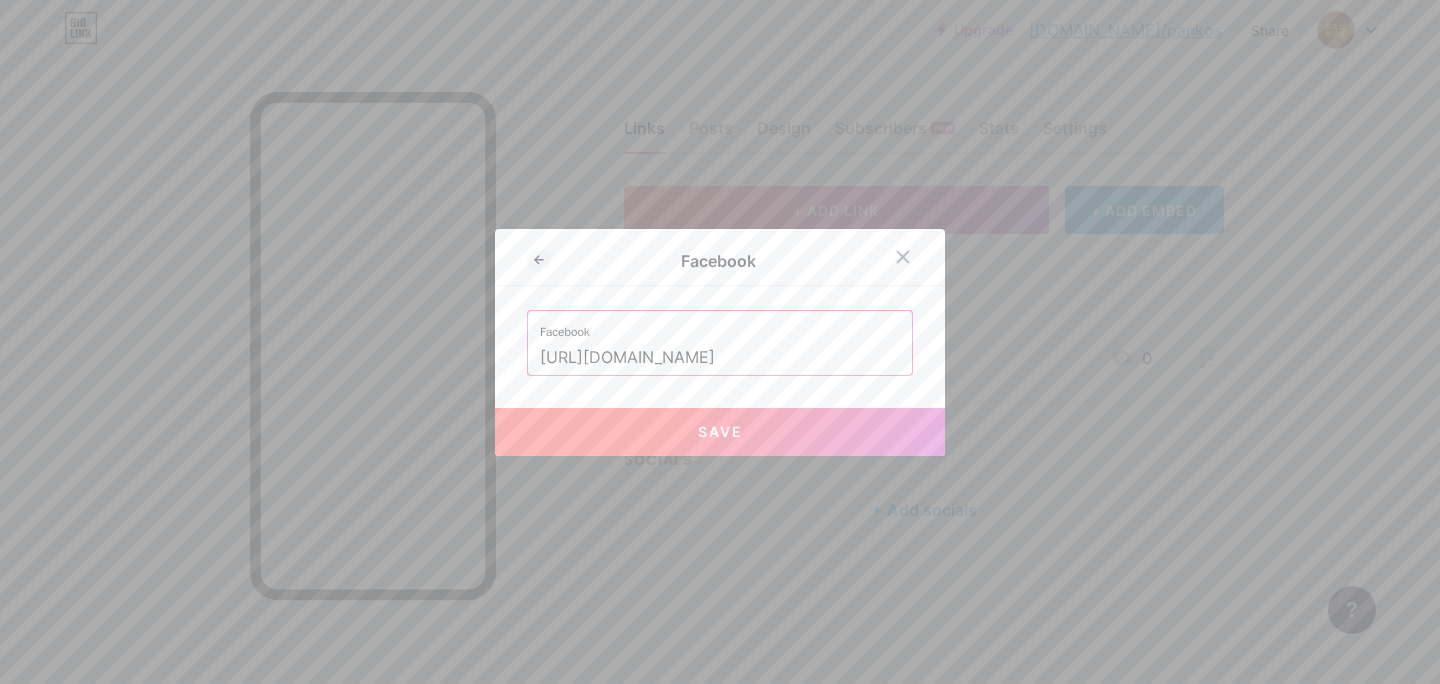 scroll, scrollTop: 0, scrollLeft: 138, axis: horizontal 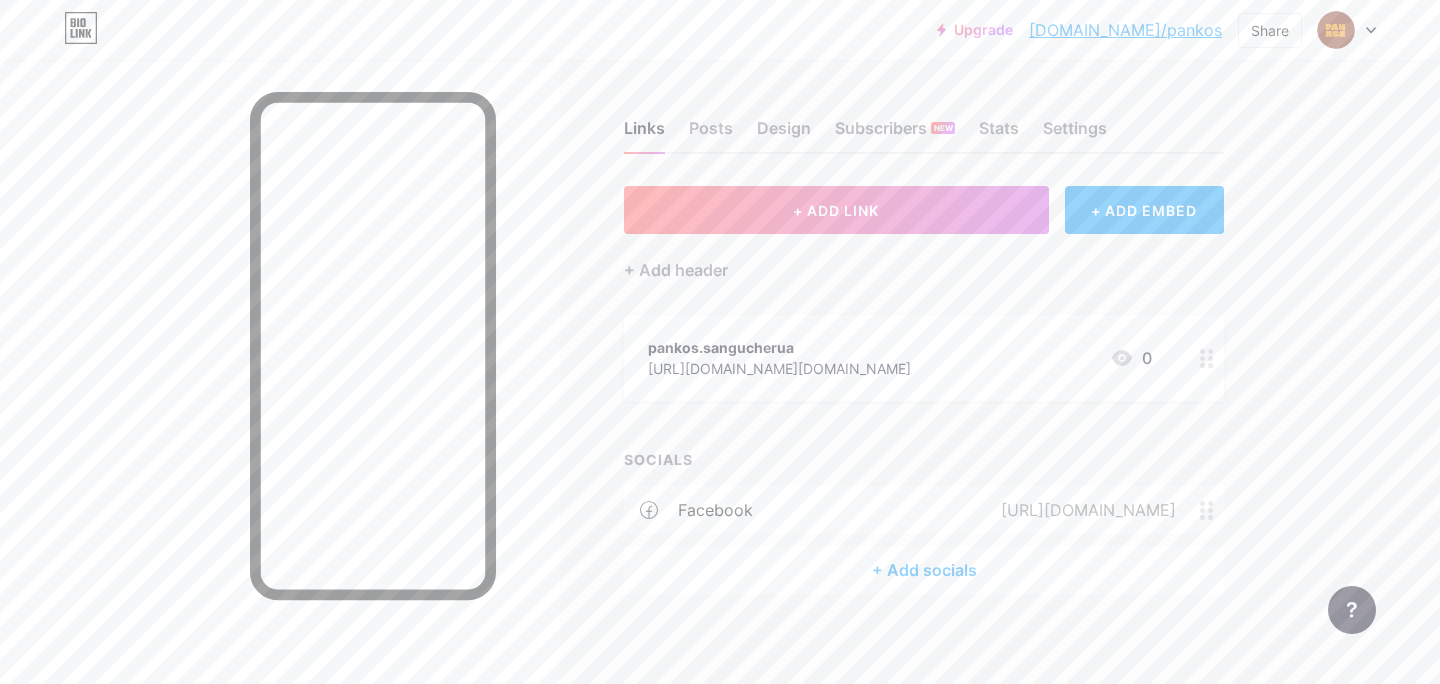 click on "+ Add socials" at bounding box center (924, 570) 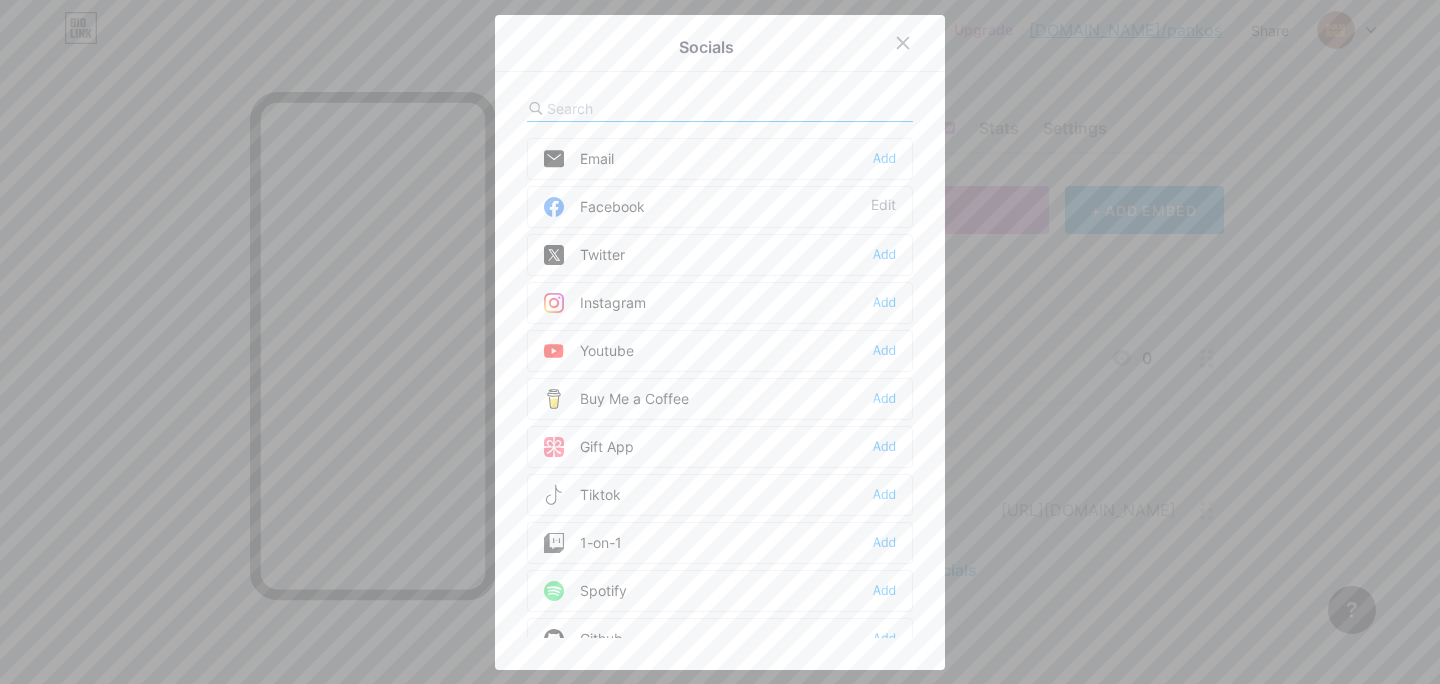 click on "Instagram" at bounding box center (595, 303) 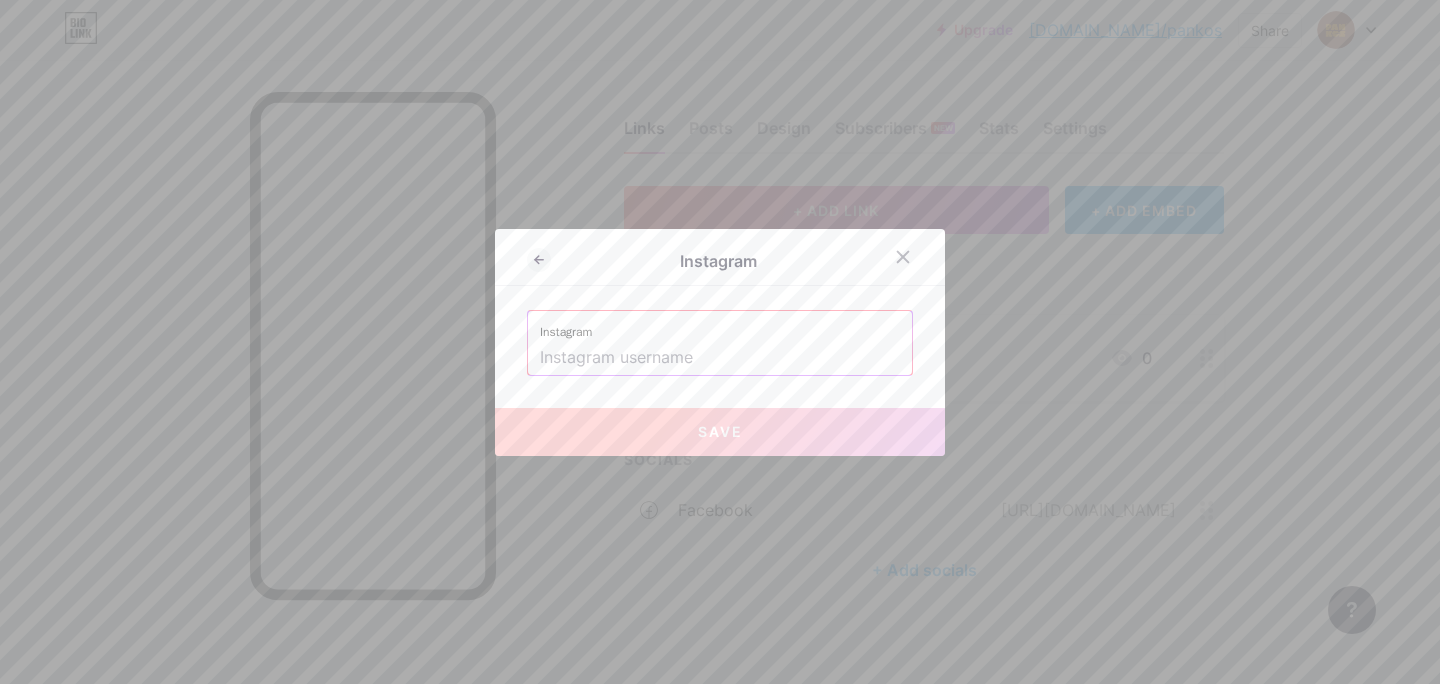 click at bounding box center (720, 358) 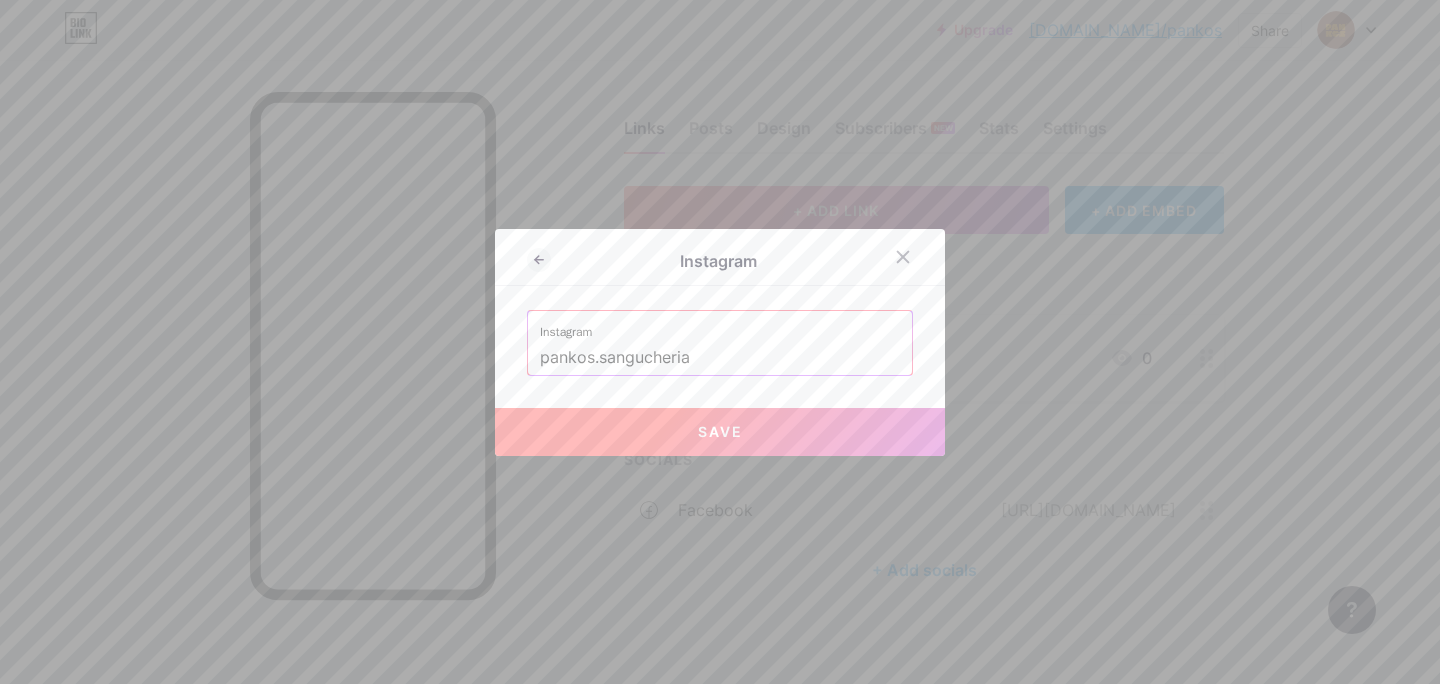 click on "Save" at bounding box center (720, 431) 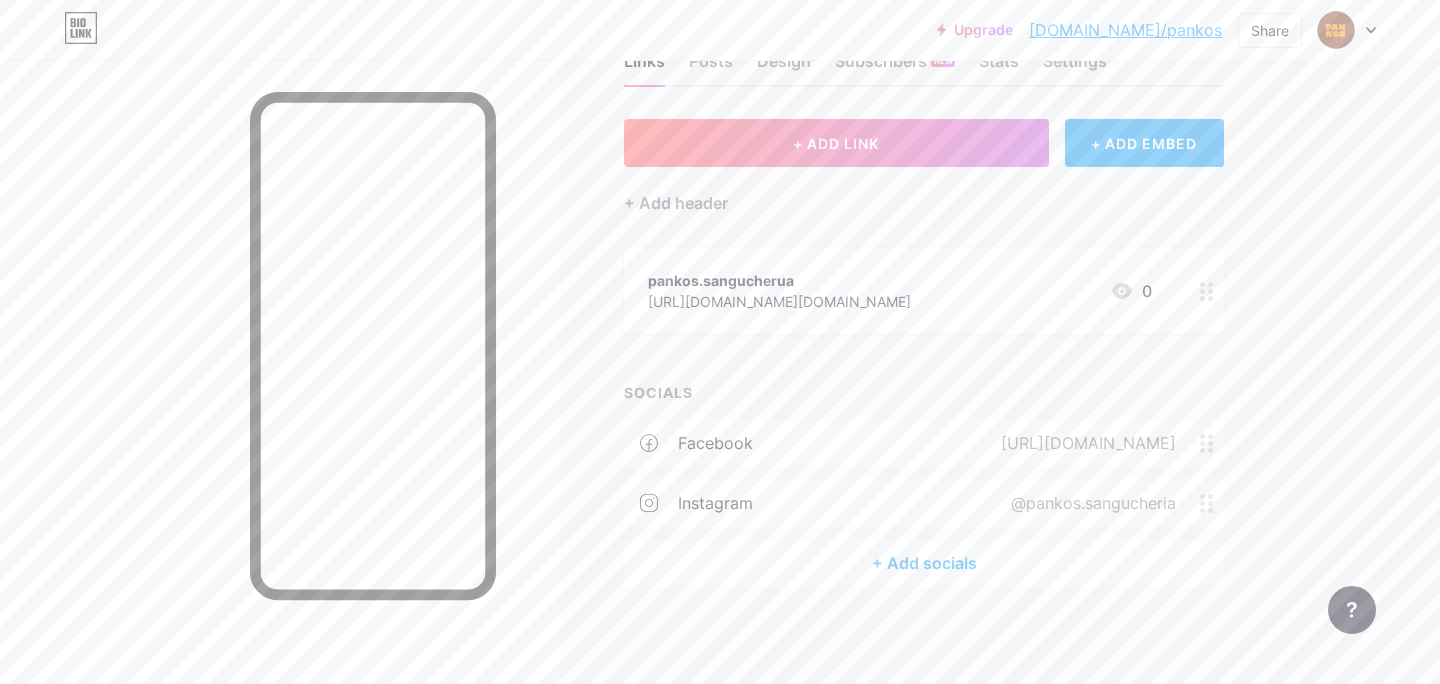 scroll, scrollTop: 69, scrollLeft: 0, axis: vertical 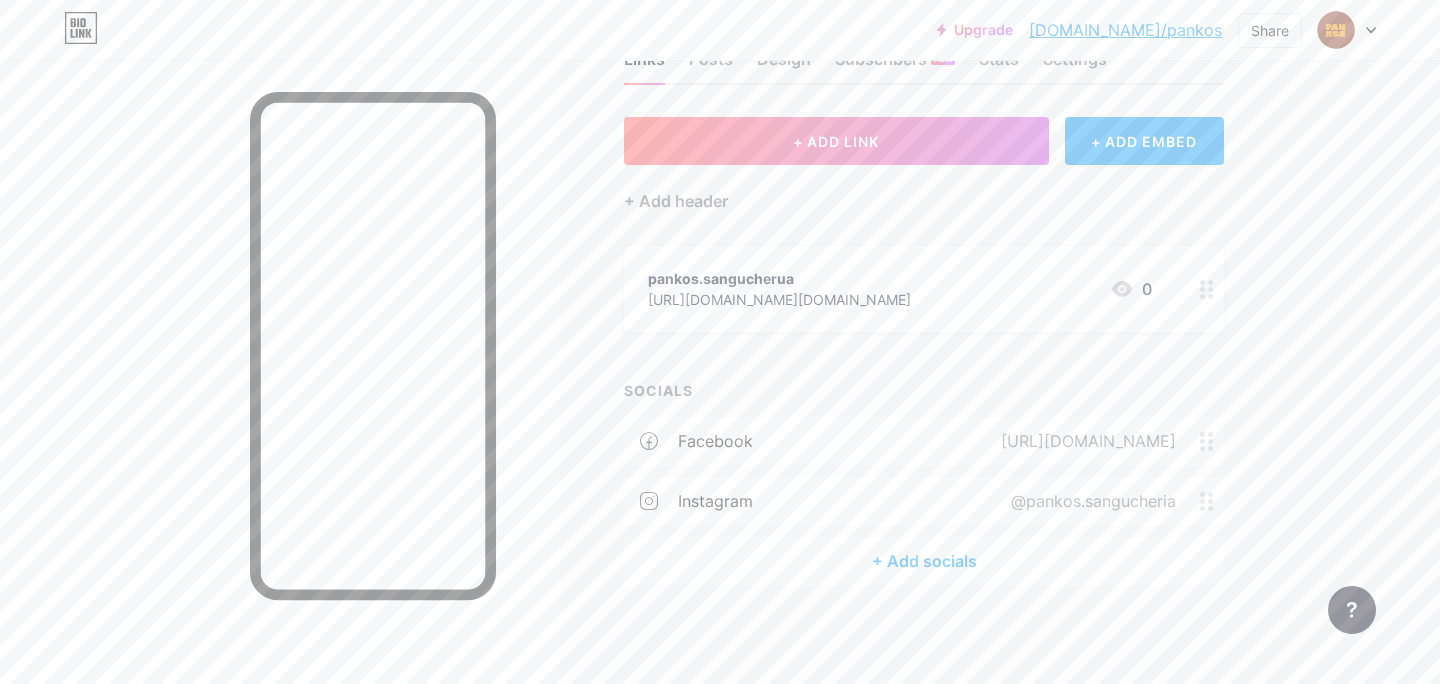 click on "+ Add socials" at bounding box center (924, 561) 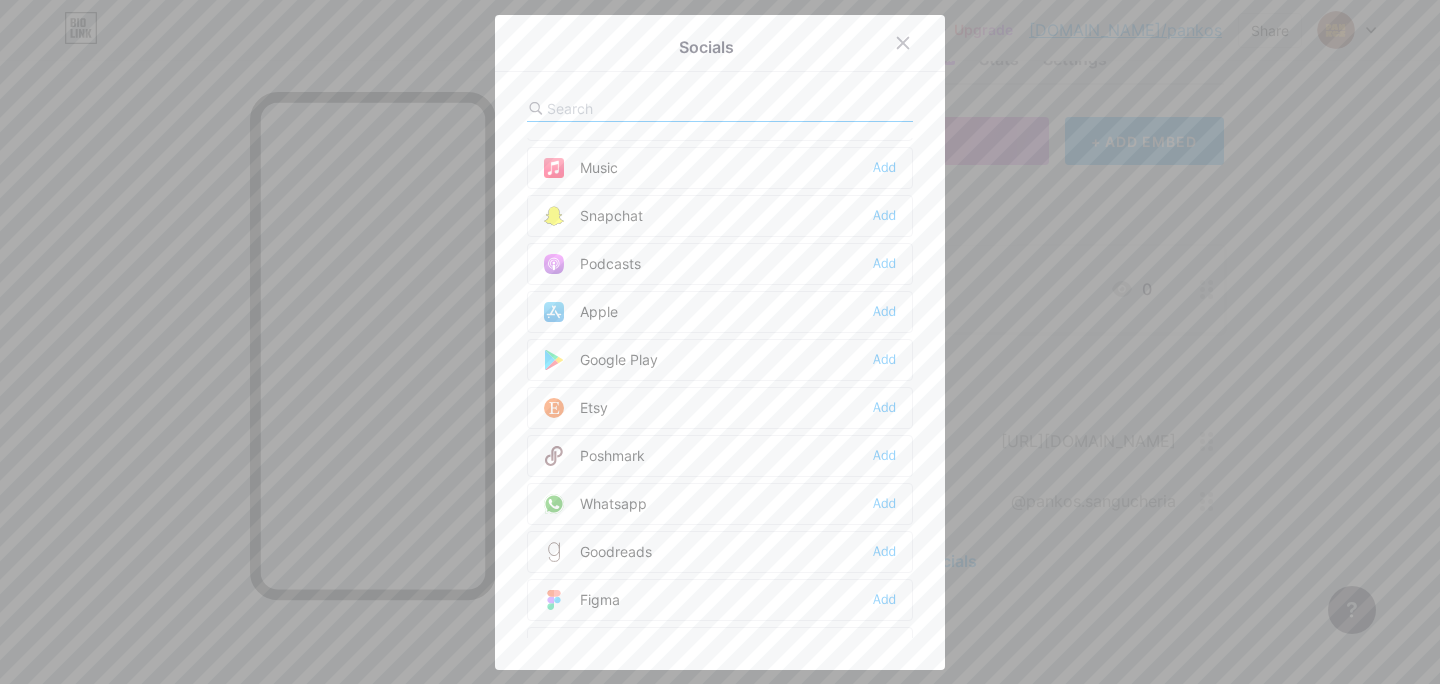 scroll, scrollTop: 1403, scrollLeft: 0, axis: vertical 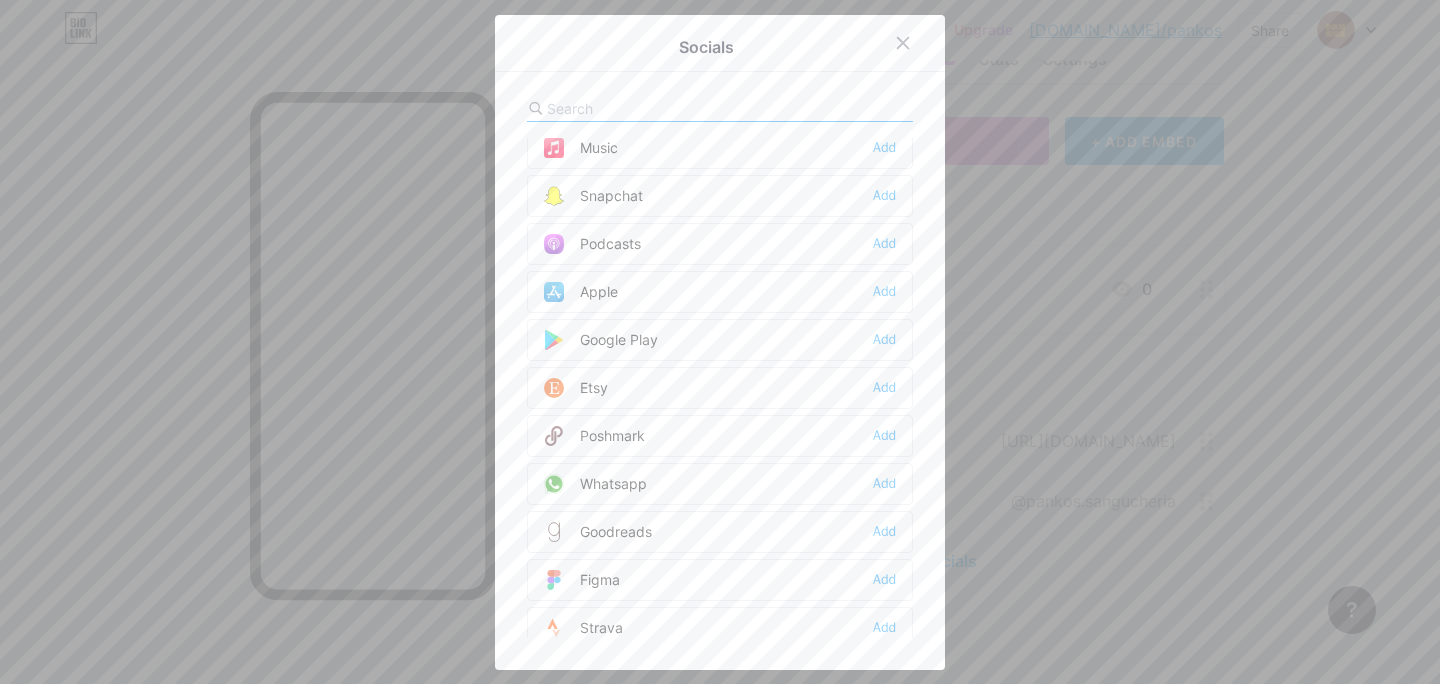 click on "Whatsapp
Add" at bounding box center (720, 484) 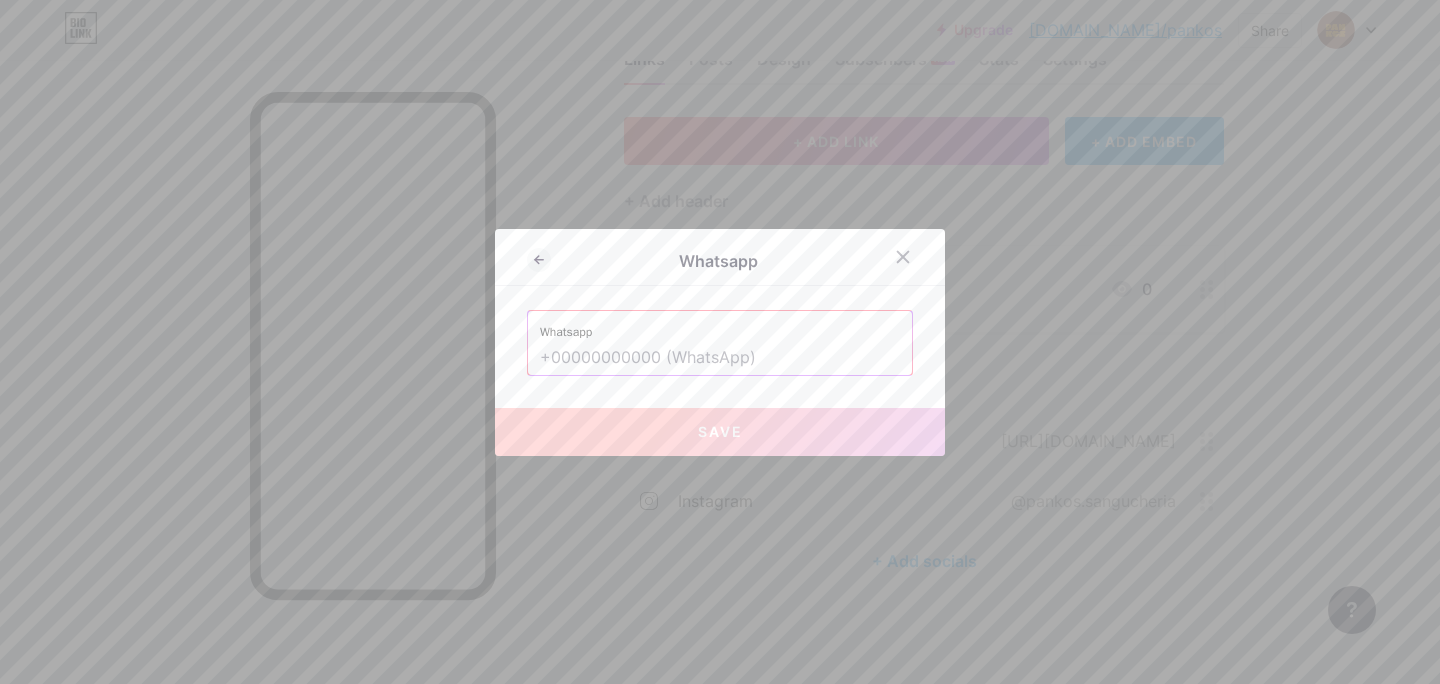 click at bounding box center (720, 358) 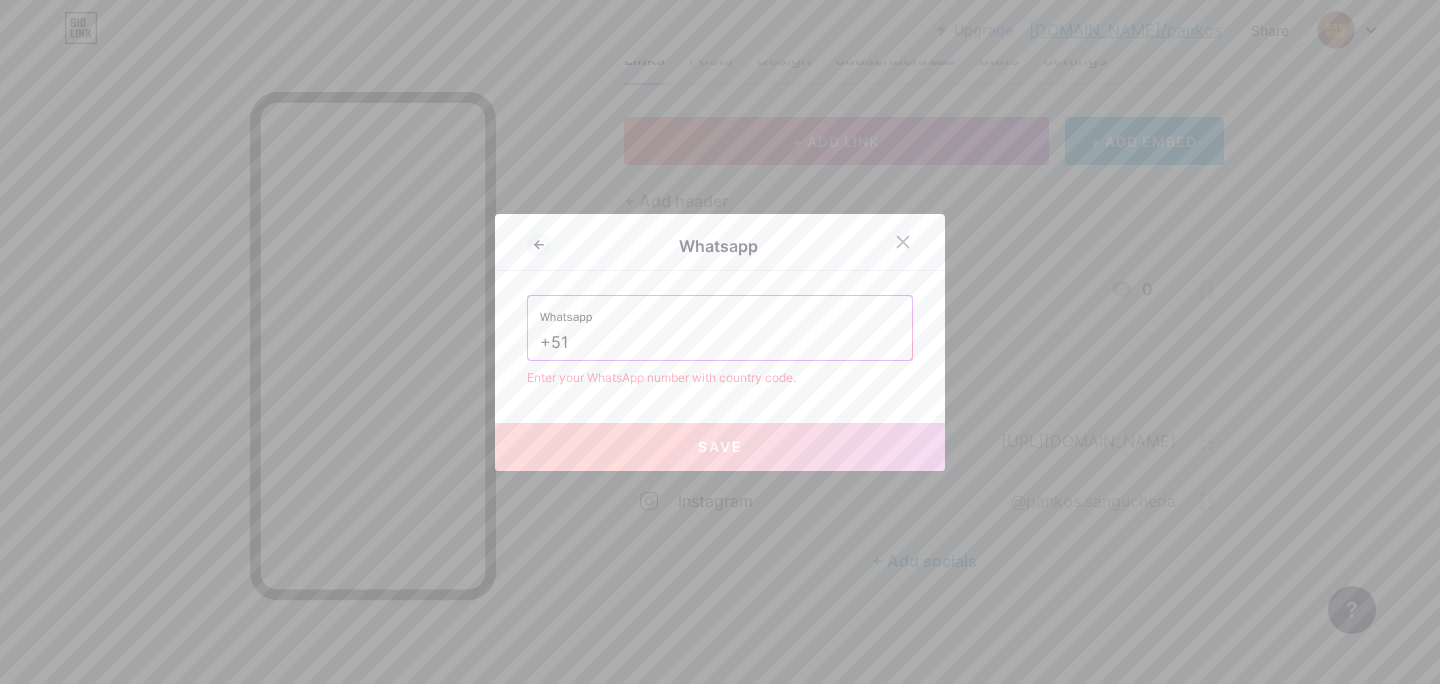 paste on "949155027" 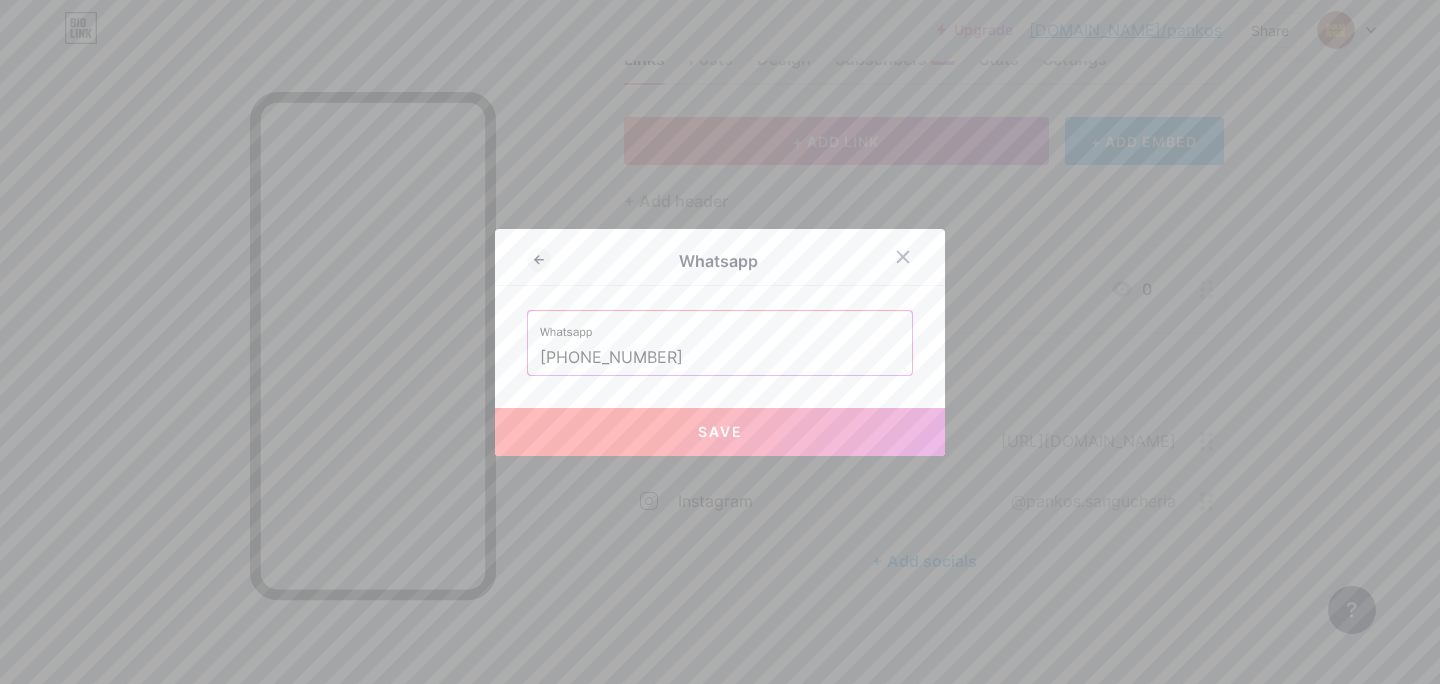 click on "Save" at bounding box center [720, 431] 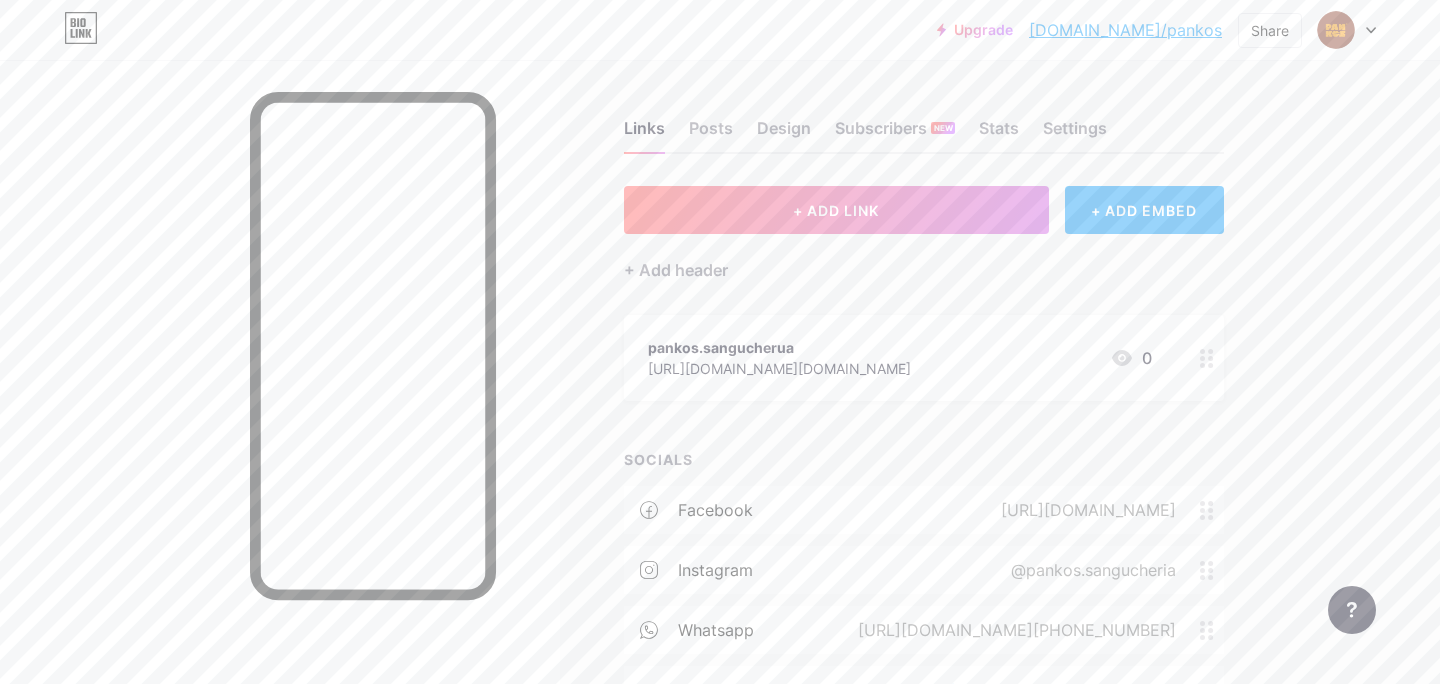 scroll, scrollTop: 1, scrollLeft: 0, axis: vertical 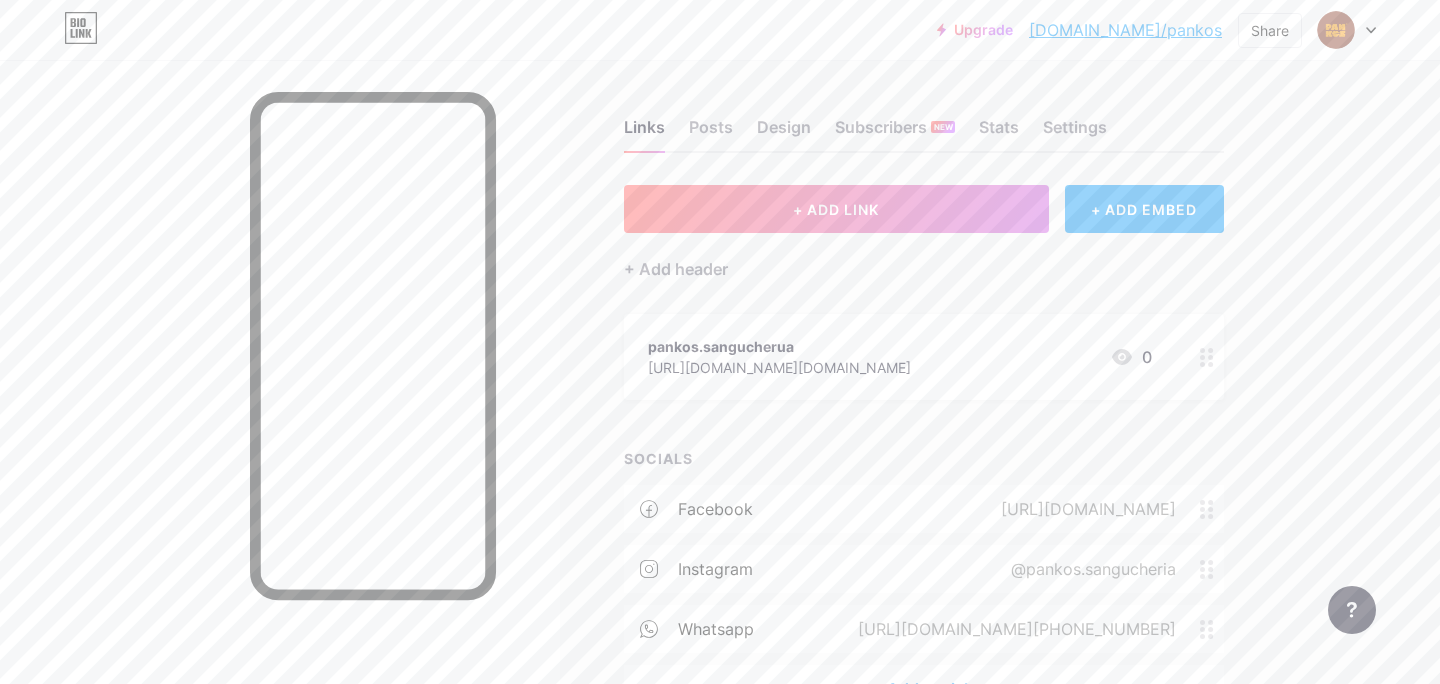 click 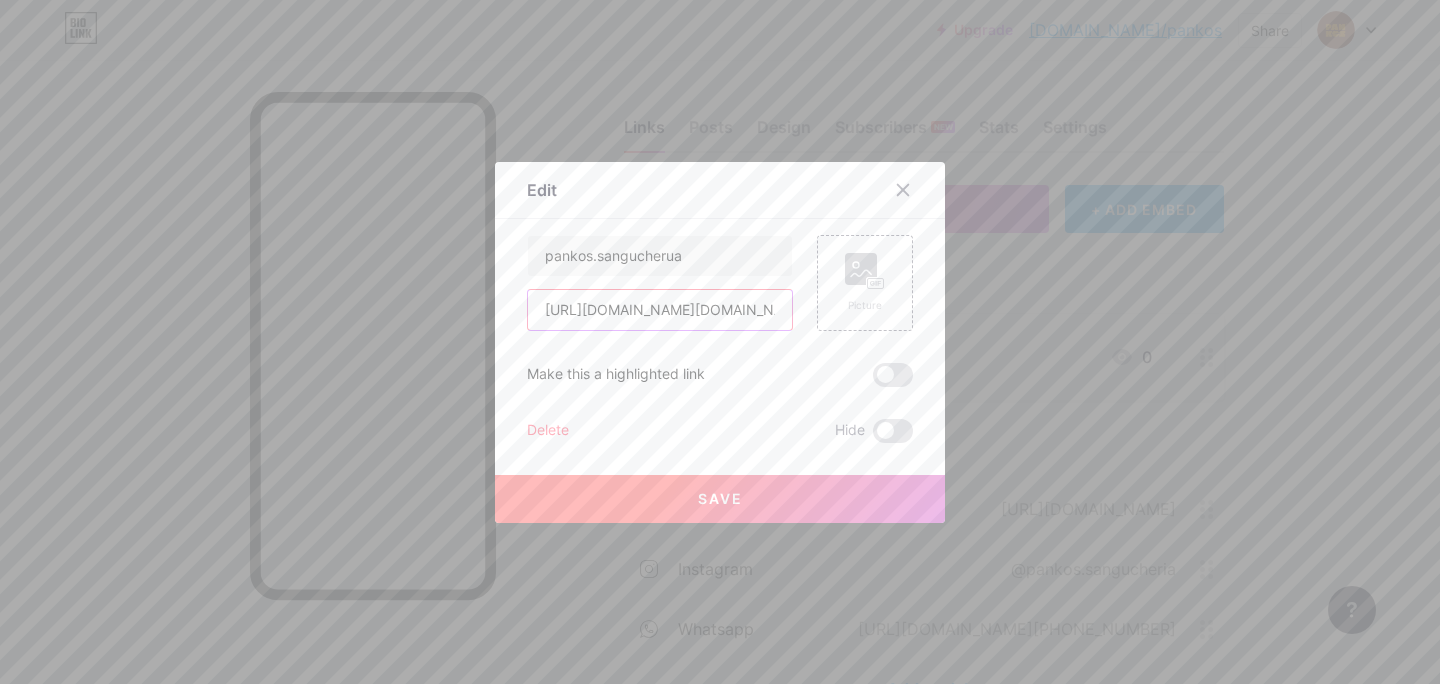 click on "[URL][DOMAIN_NAME][DOMAIN_NAME]" at bounding box center [660, 310] 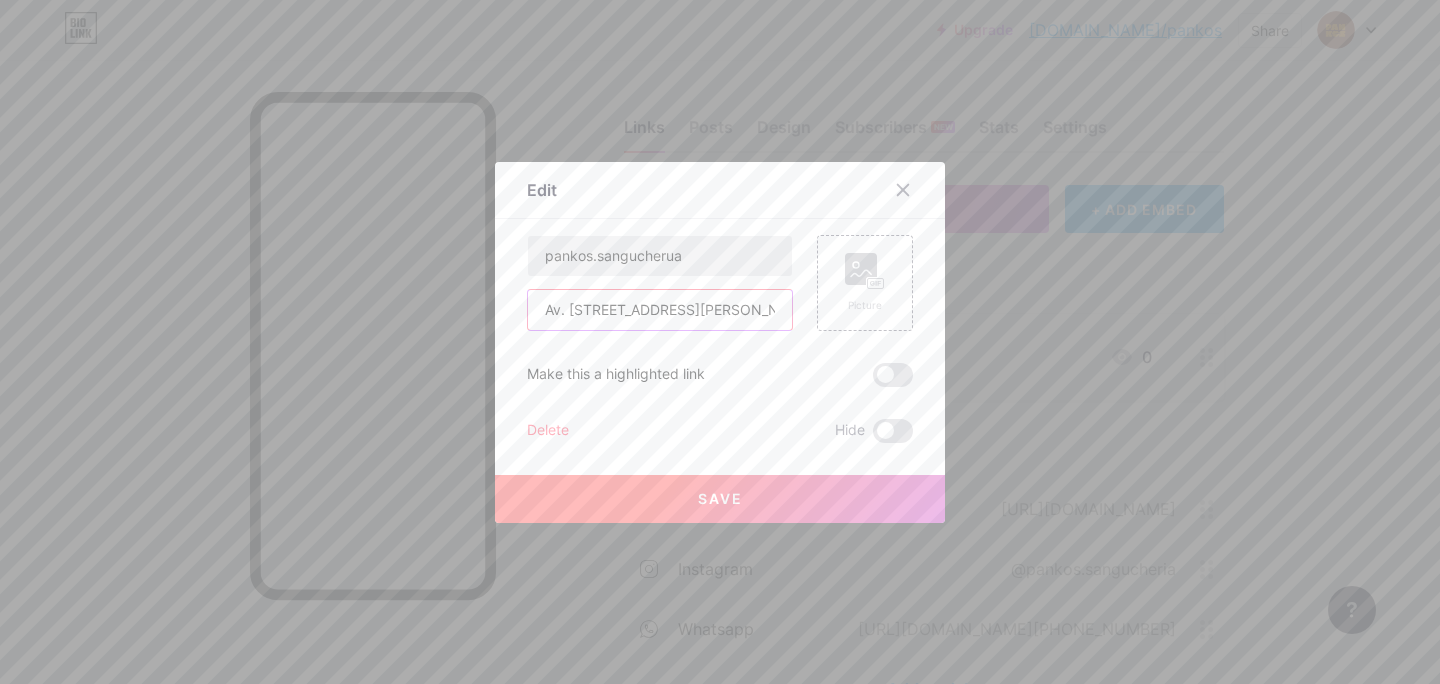 type on "Av. [STREET_ADDRESS][PERSON_NAME]" 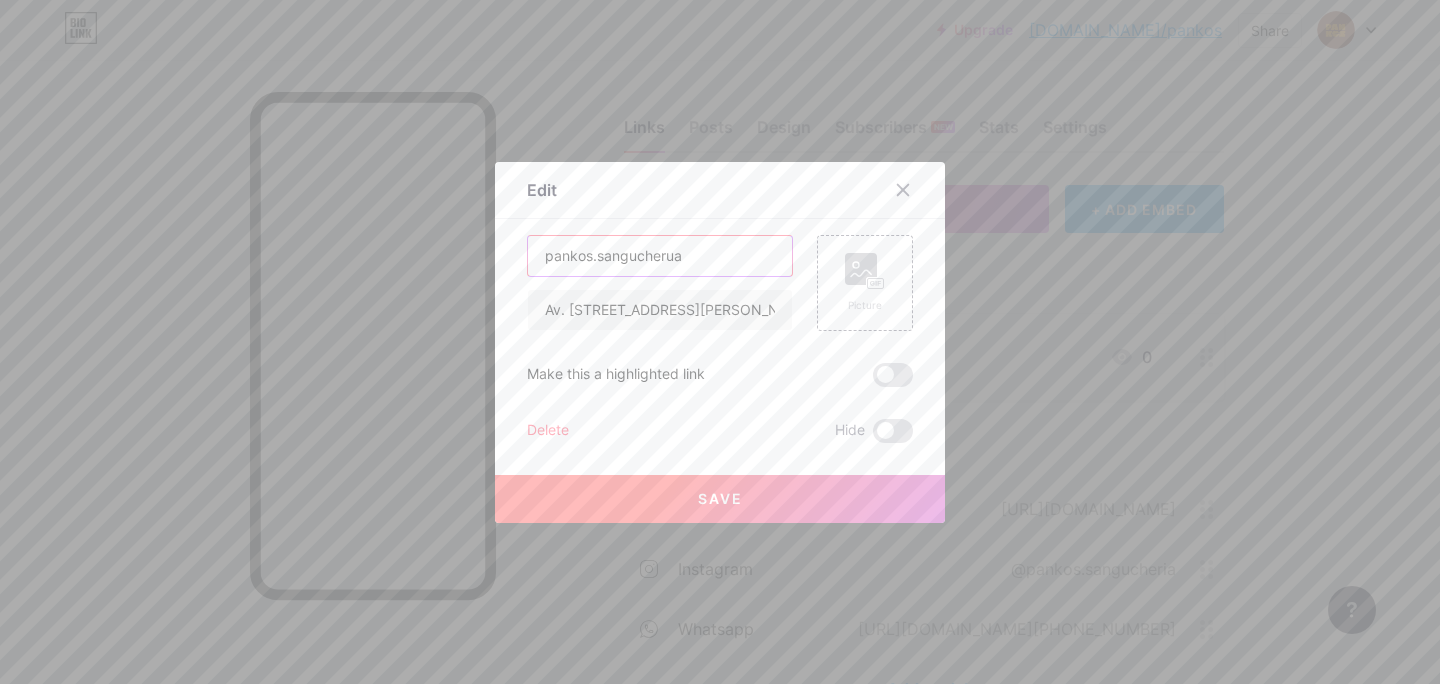 click on "pankos.sangucherua" at bounding box center (660, 256) 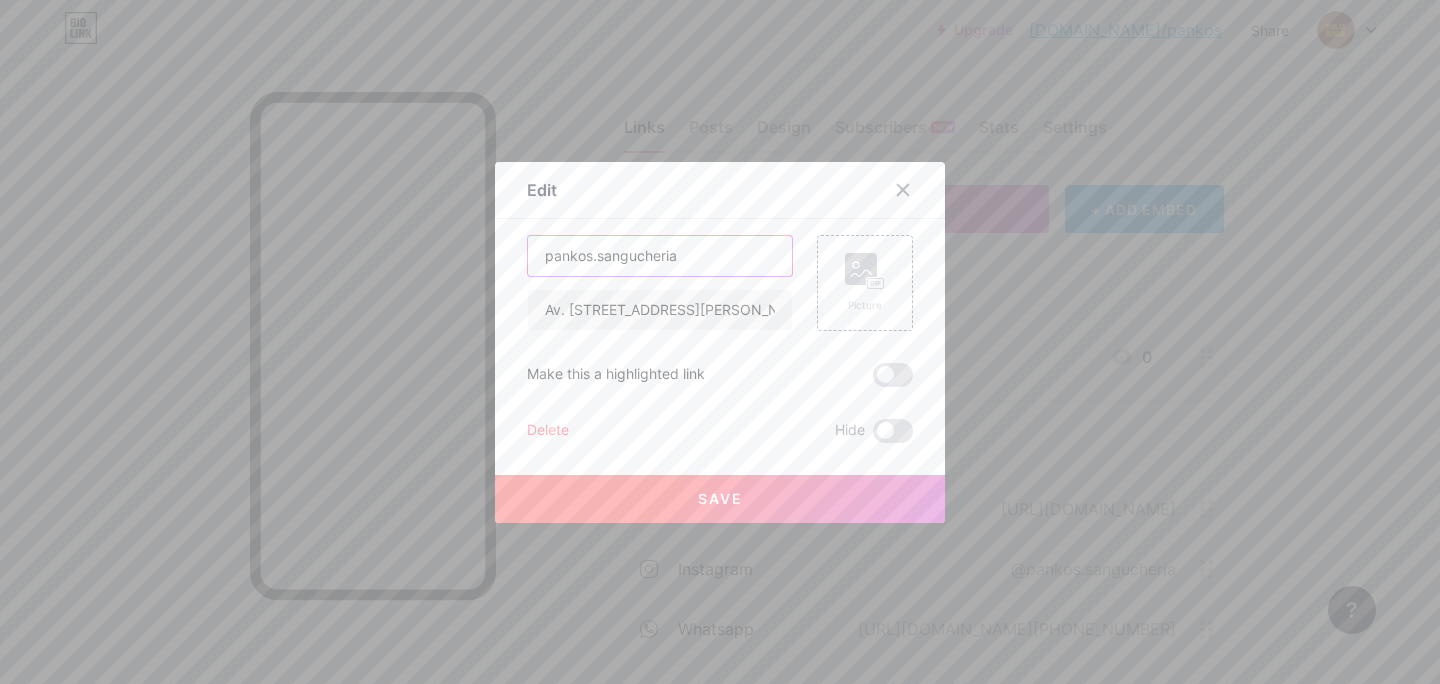 type on "pankos.sangucheria" 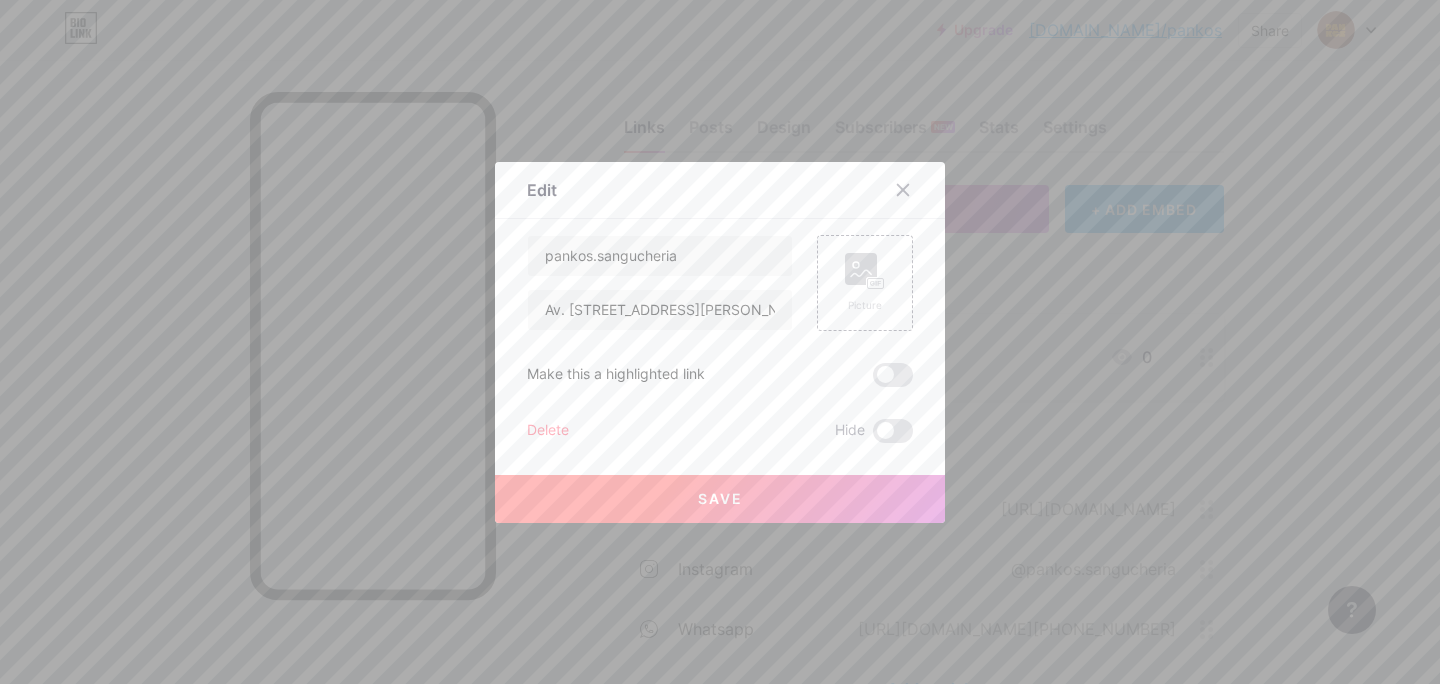 click on "Save" at bounding box center (720, 499) 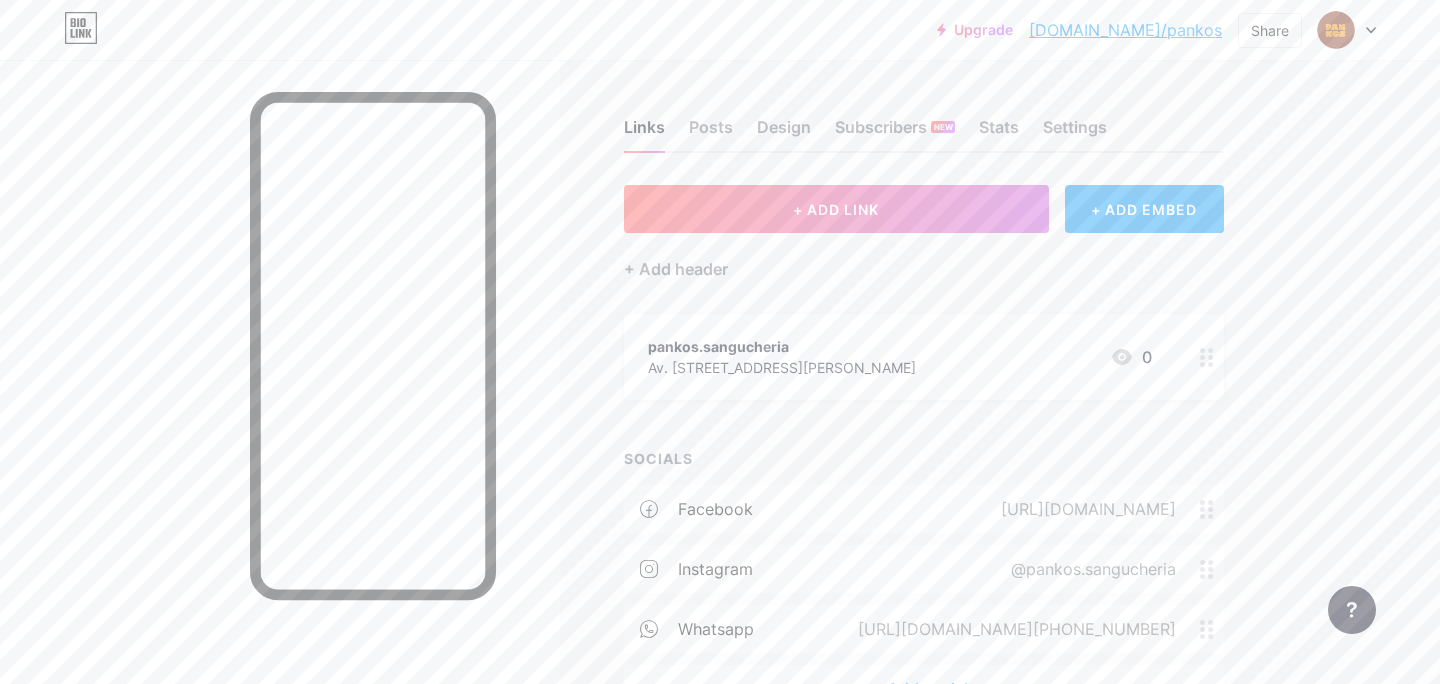 click at bounding box center (1207, 357) 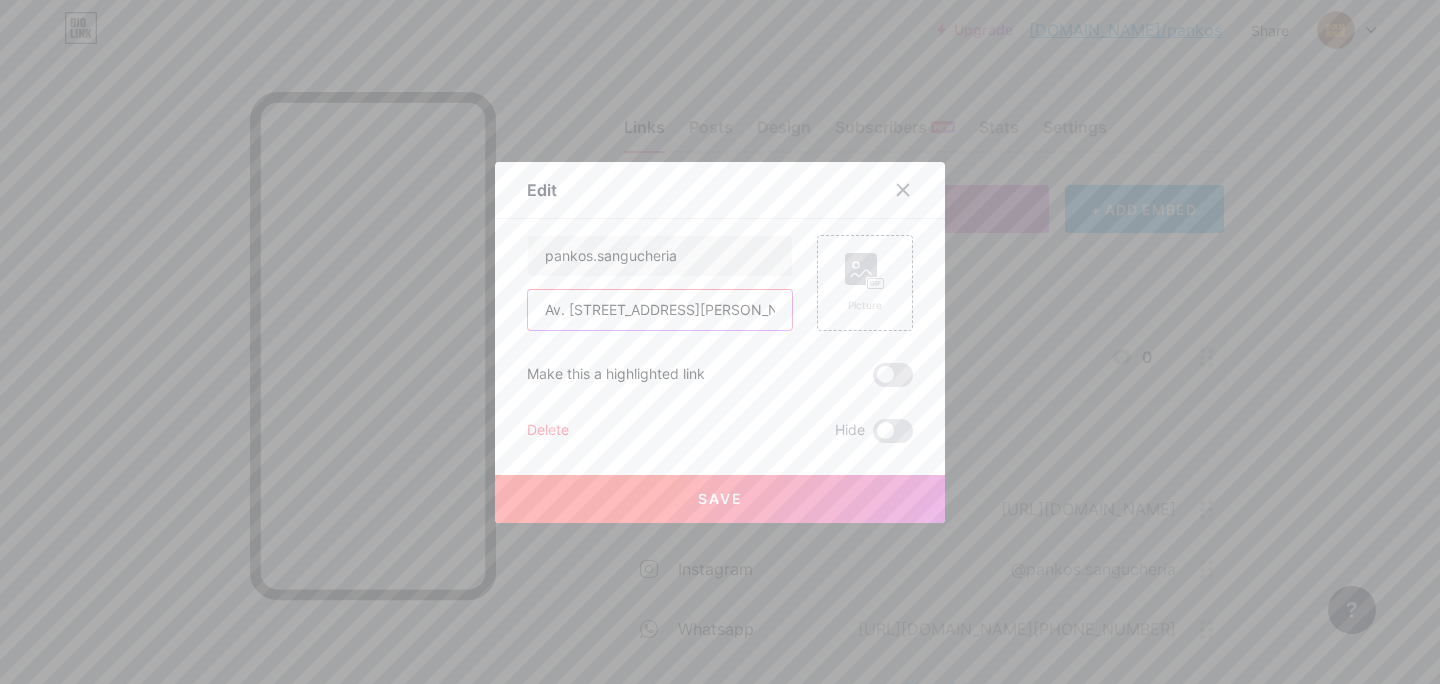 click on "Av. [STREET_ADDRESS][PERSON_NAME]" at bounding box center (660, 310) 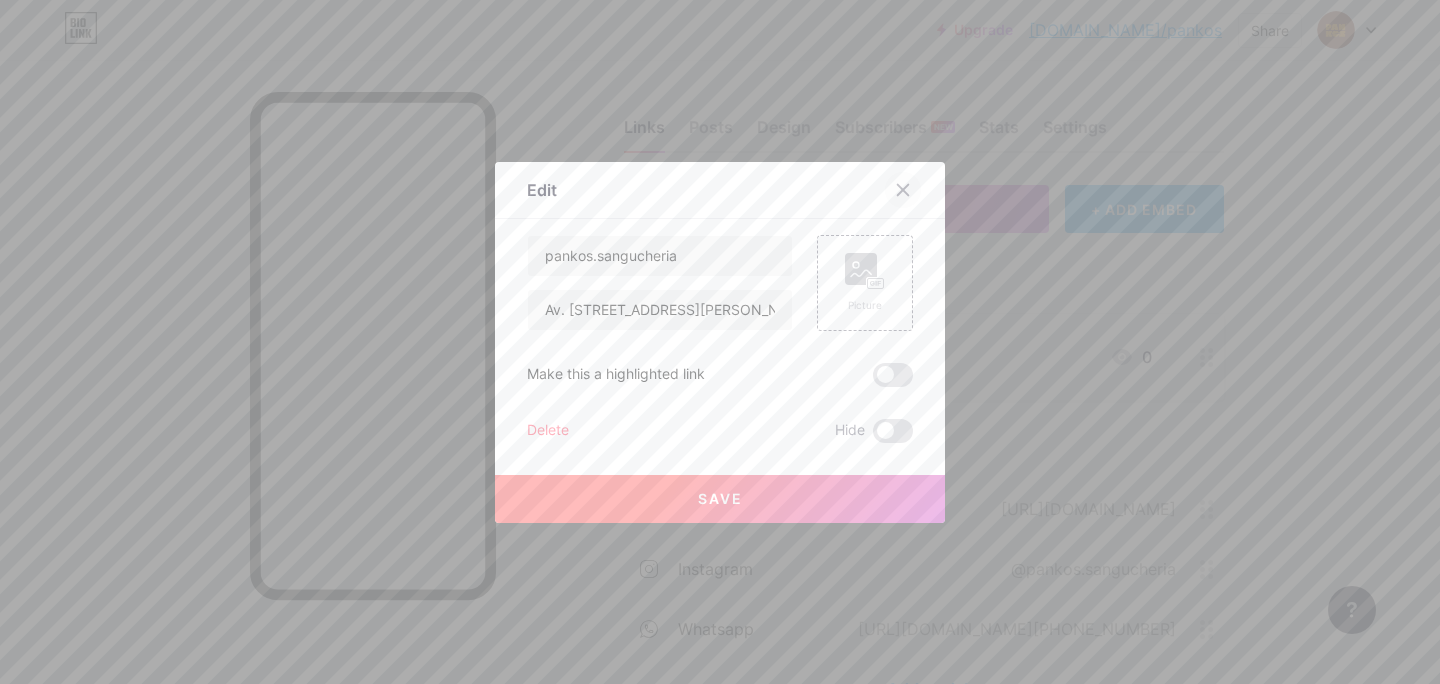 click 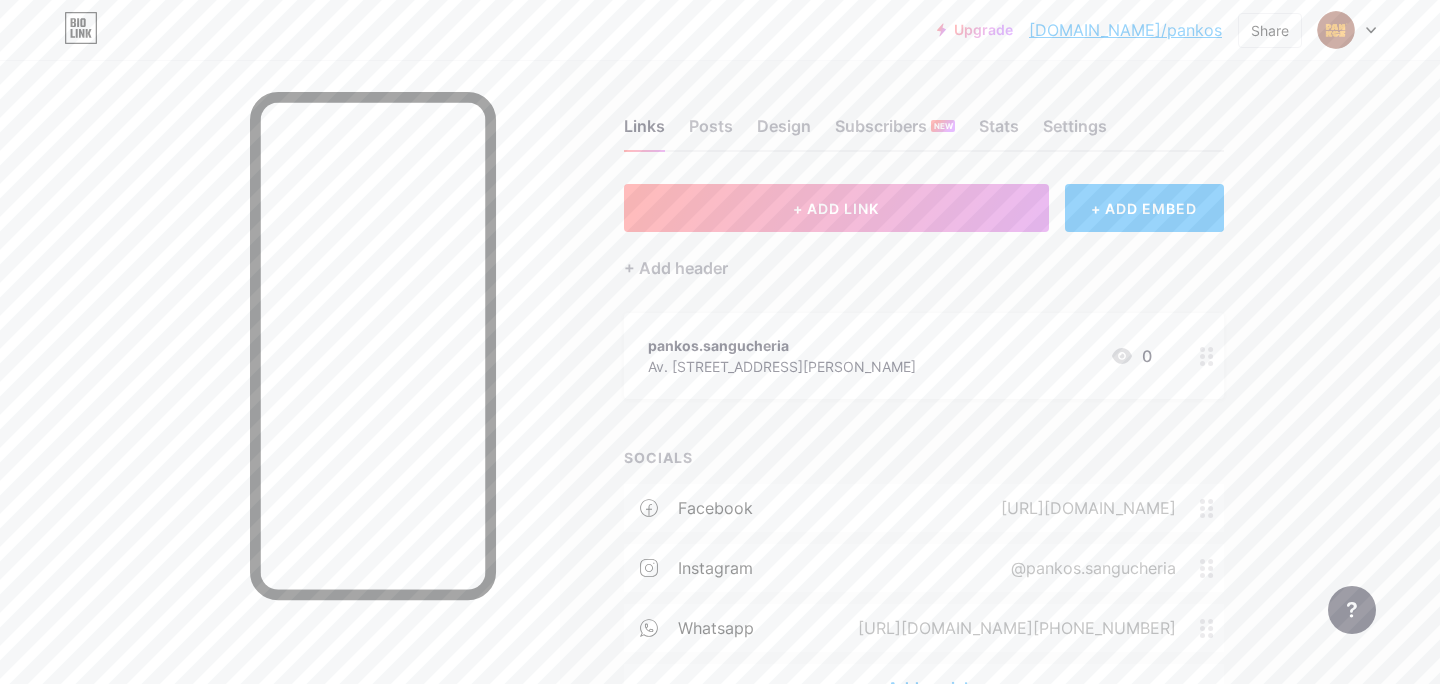 scroll, scrollTop: 0, scrollLeft: 0, axis: both 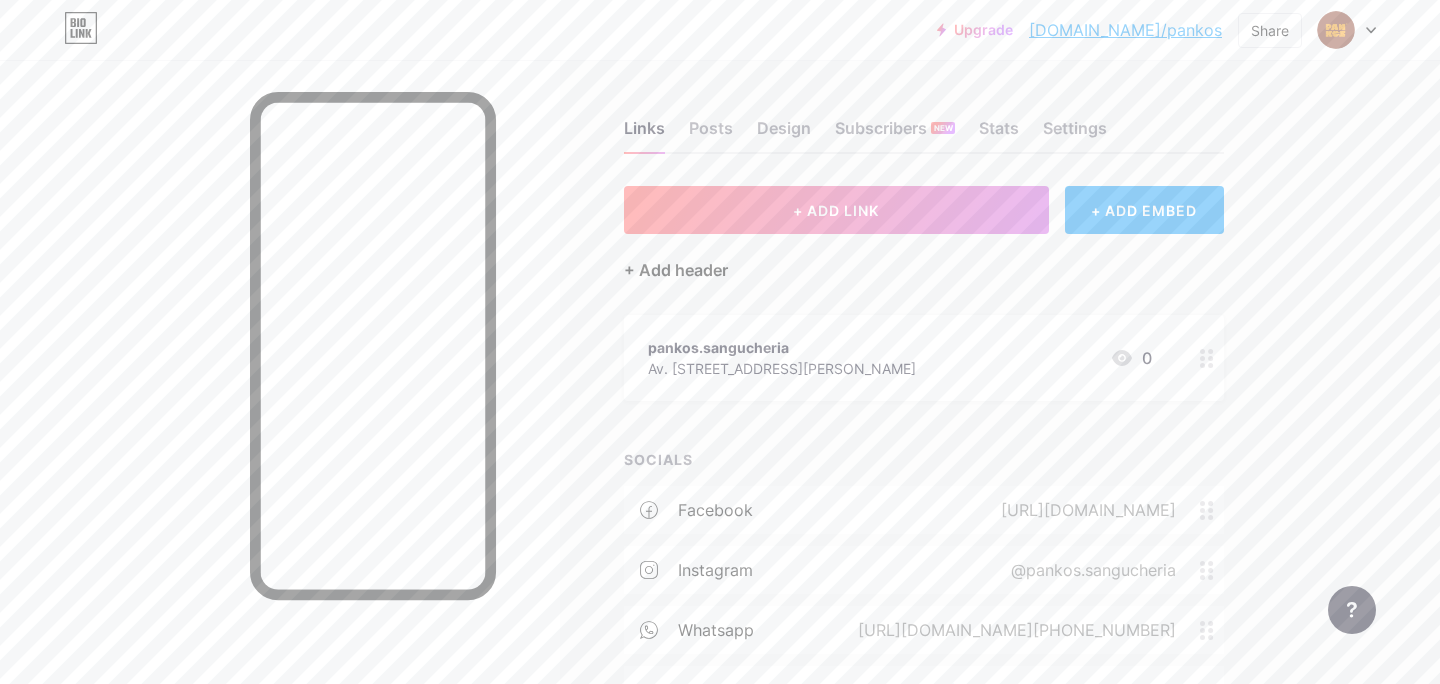 click on "+ Add header" at bounding box center (676, 270) 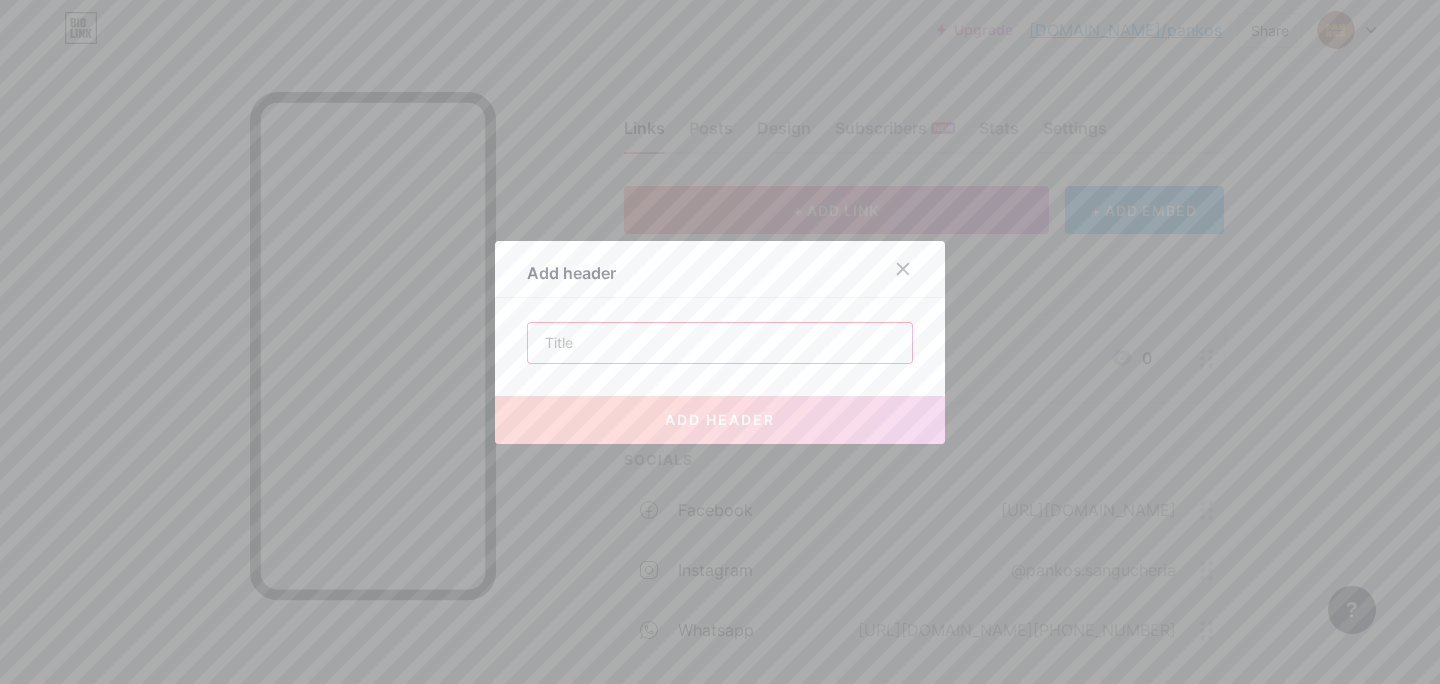 click at bounding box center [720, 343] 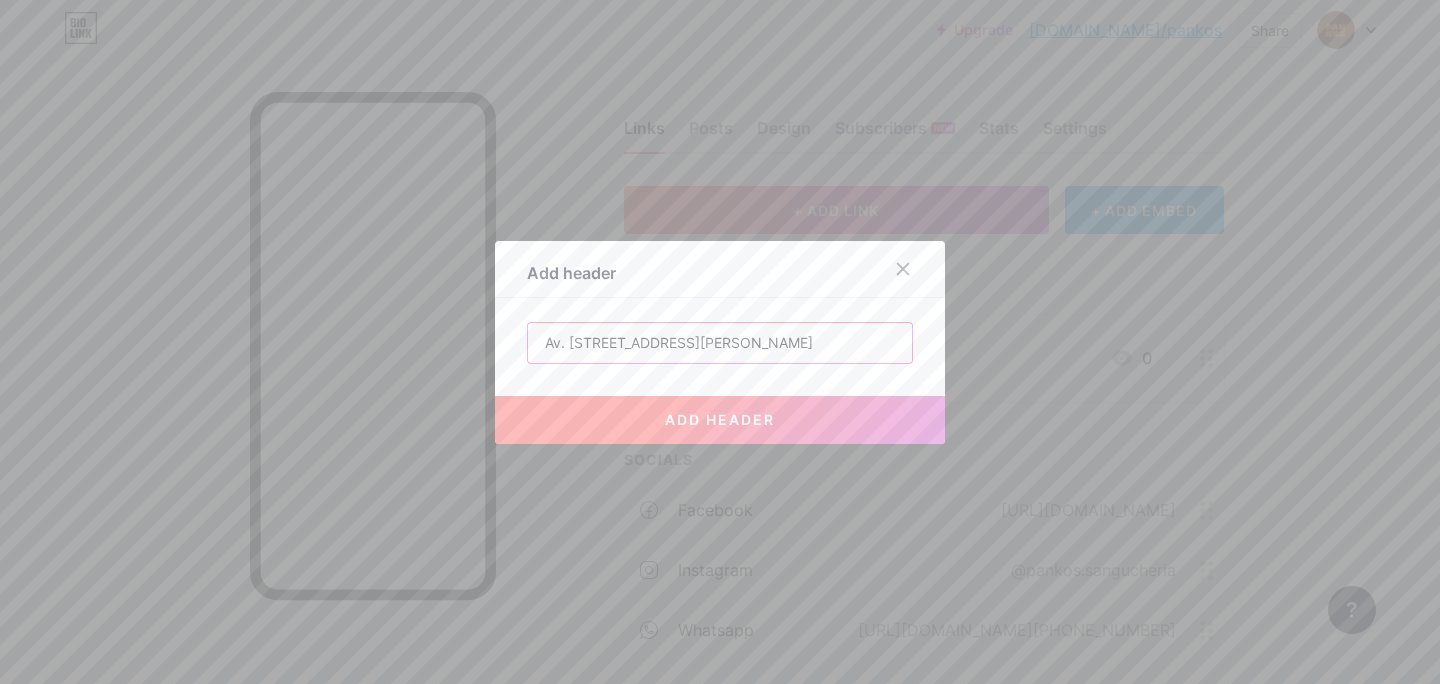 type on "Av. [STREET_ADDRESS][PERSON_NAME]" 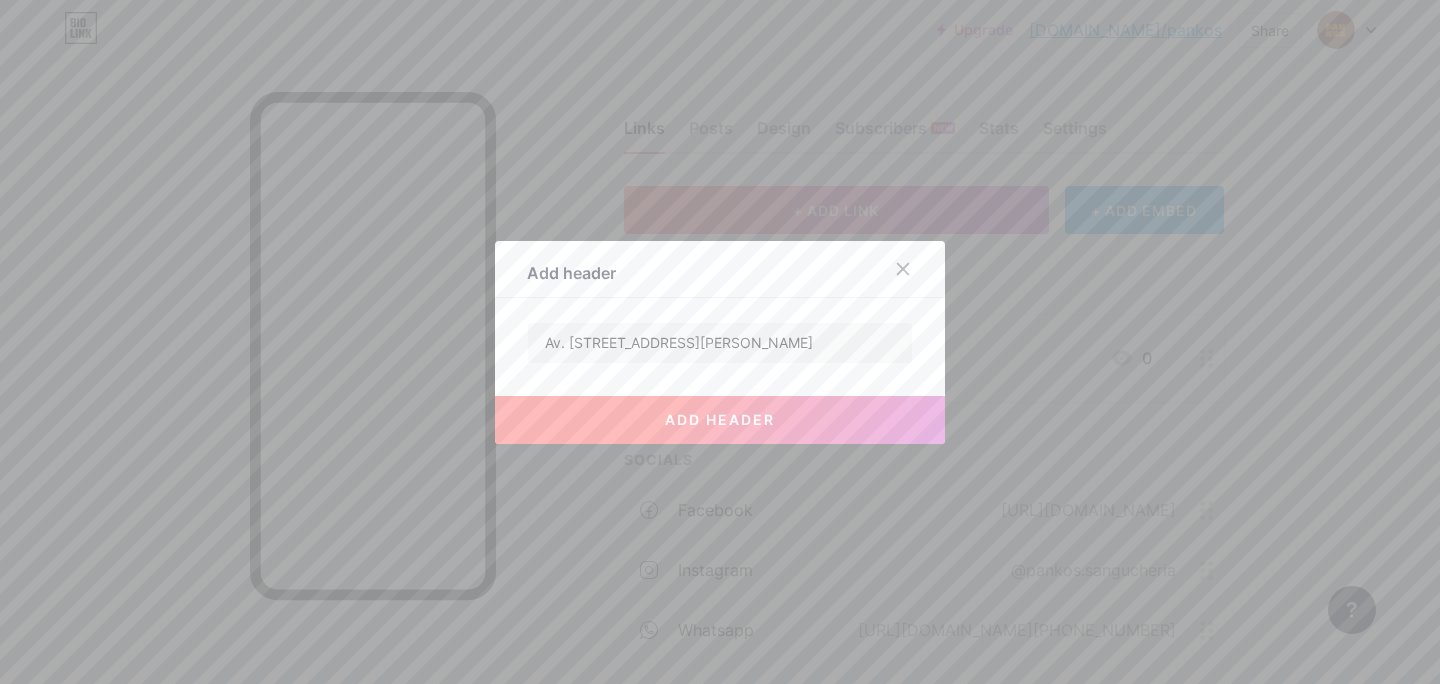 click on "add header" at bounding box center [720, 419] 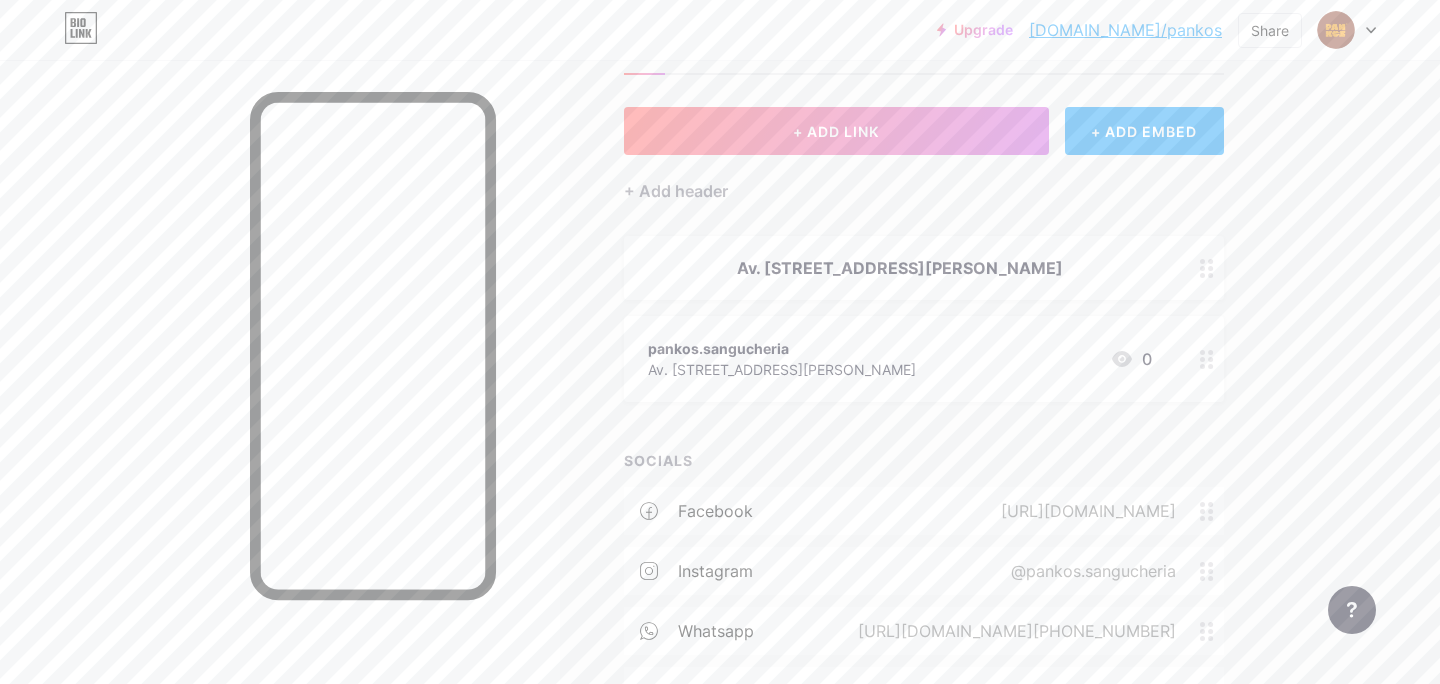 scroll, scrollTop: 0, scrollLeft: 0, axis: both 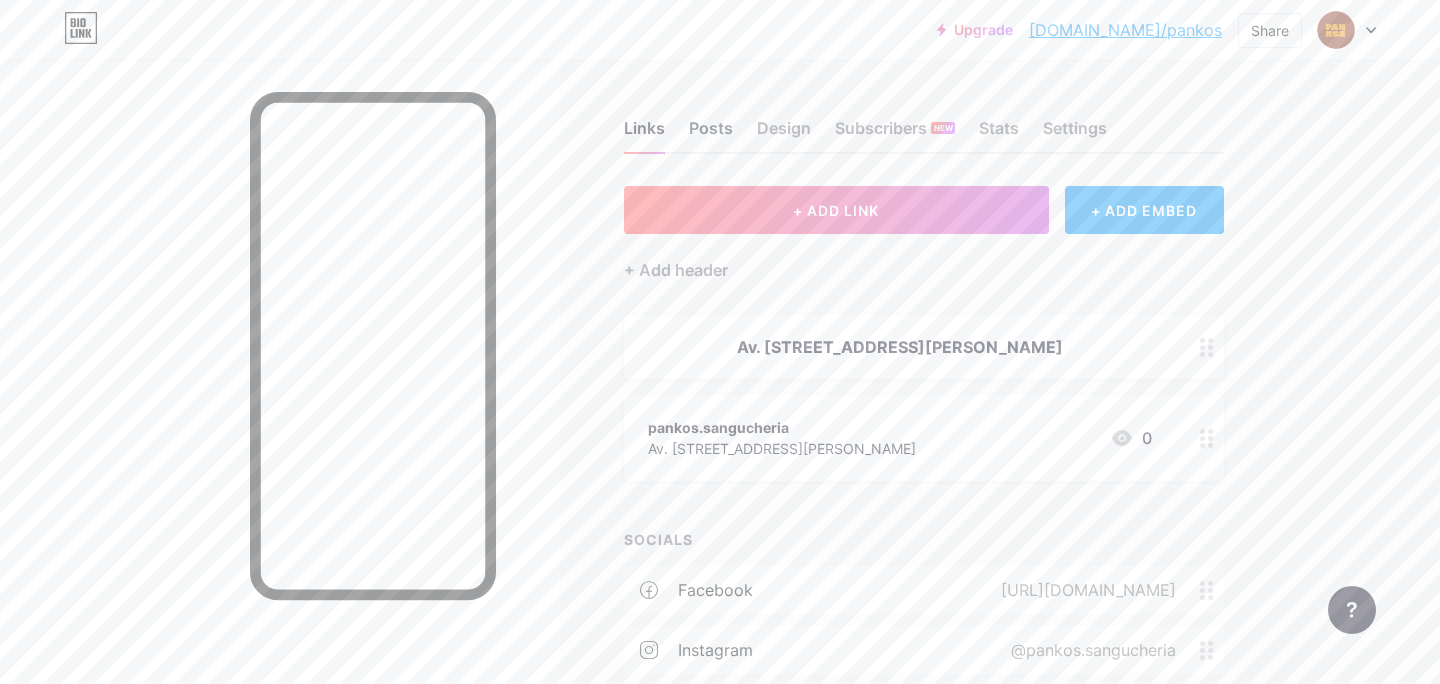 click on "Posts" at bounding box center [711, 134] 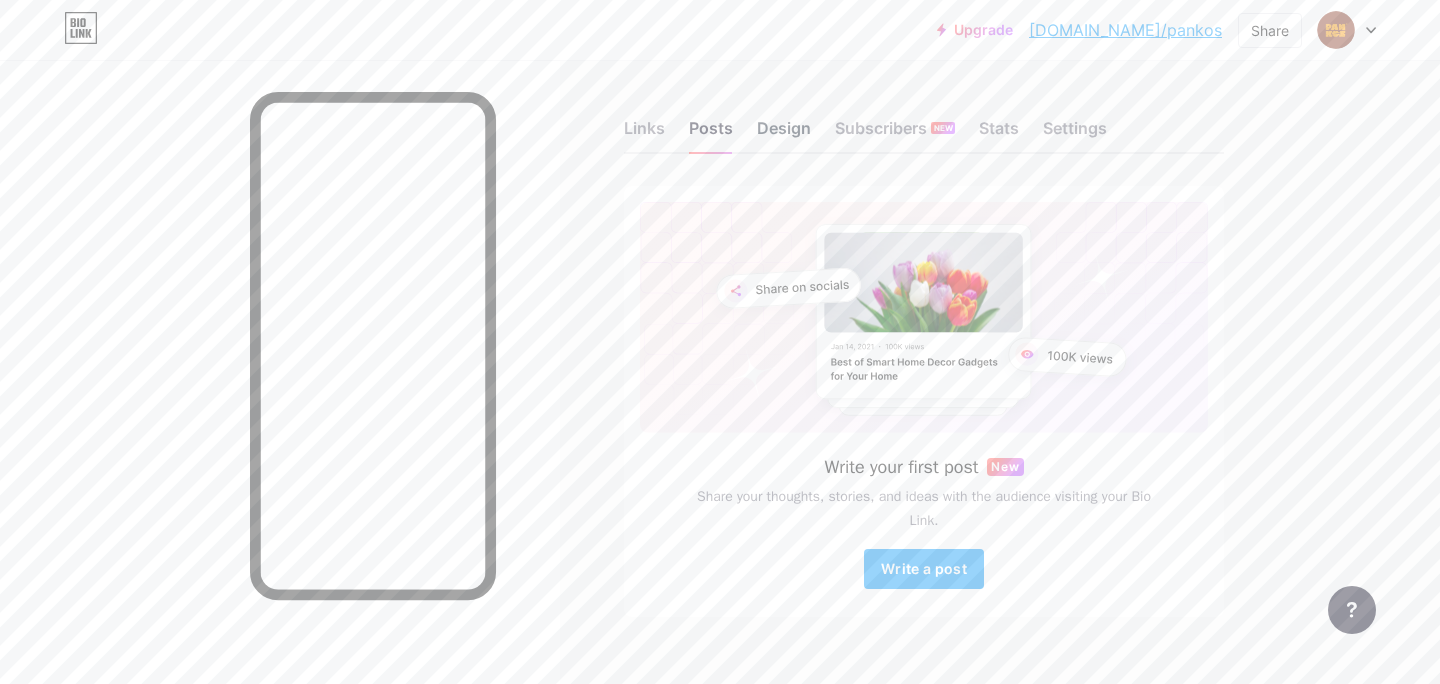 click on "Design" at bounding box center [784, 134] 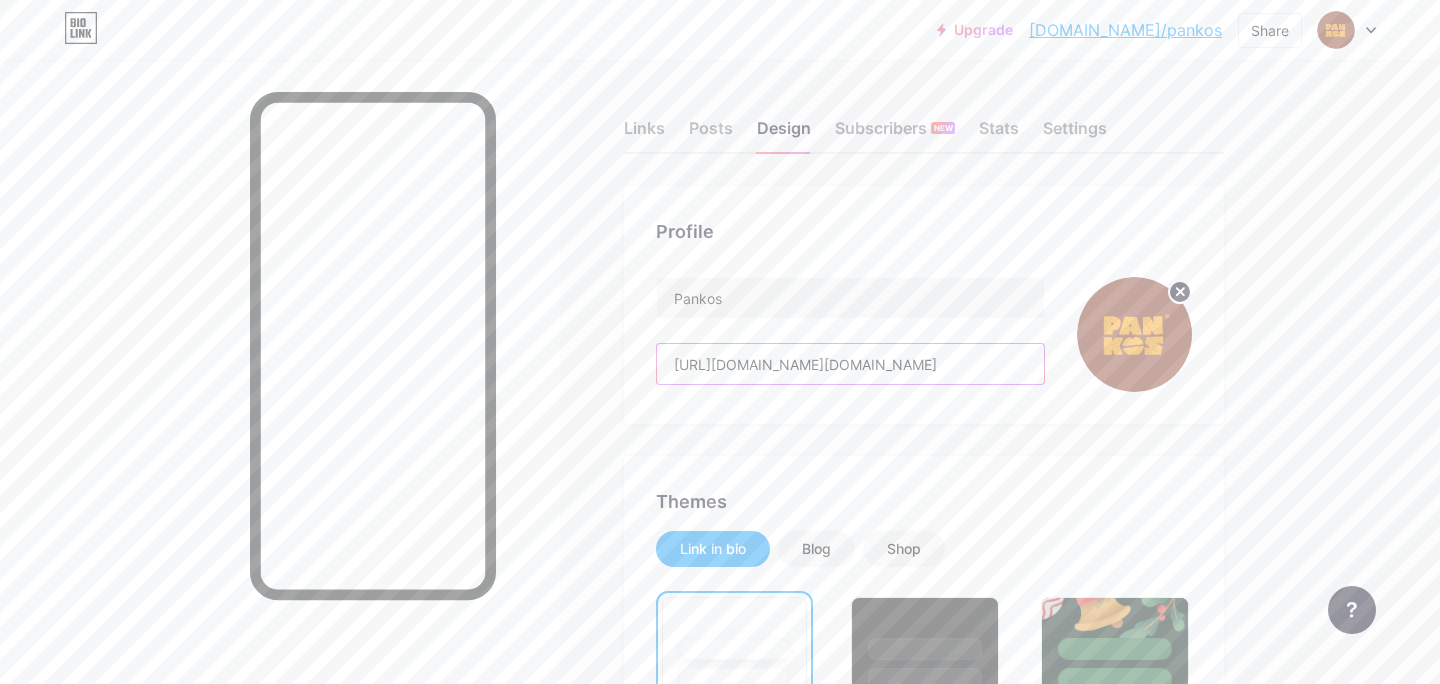 click on "[URL][DOMAIN_NAME][DOMAIN_NAME]" at bounding box center [850, 364] 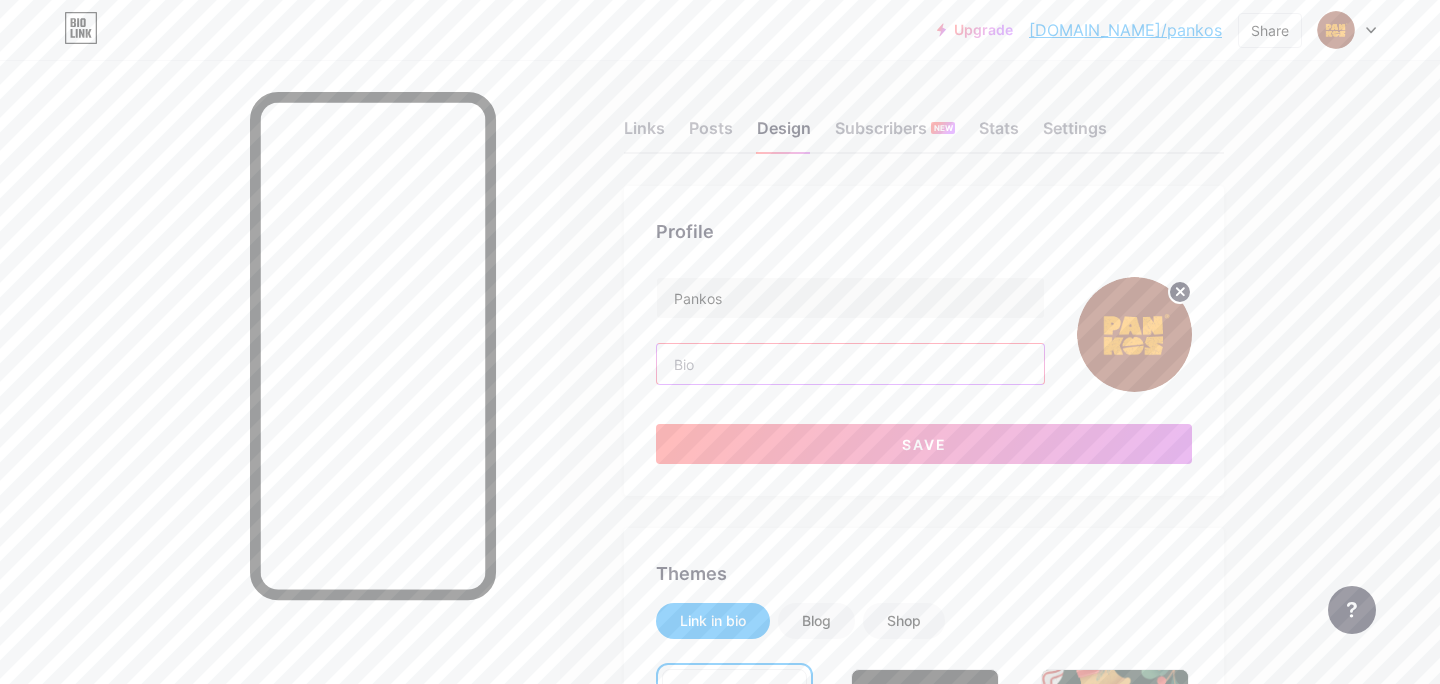 paste on "Av. [STREET_ADDRESS][PERSON_NAME]" 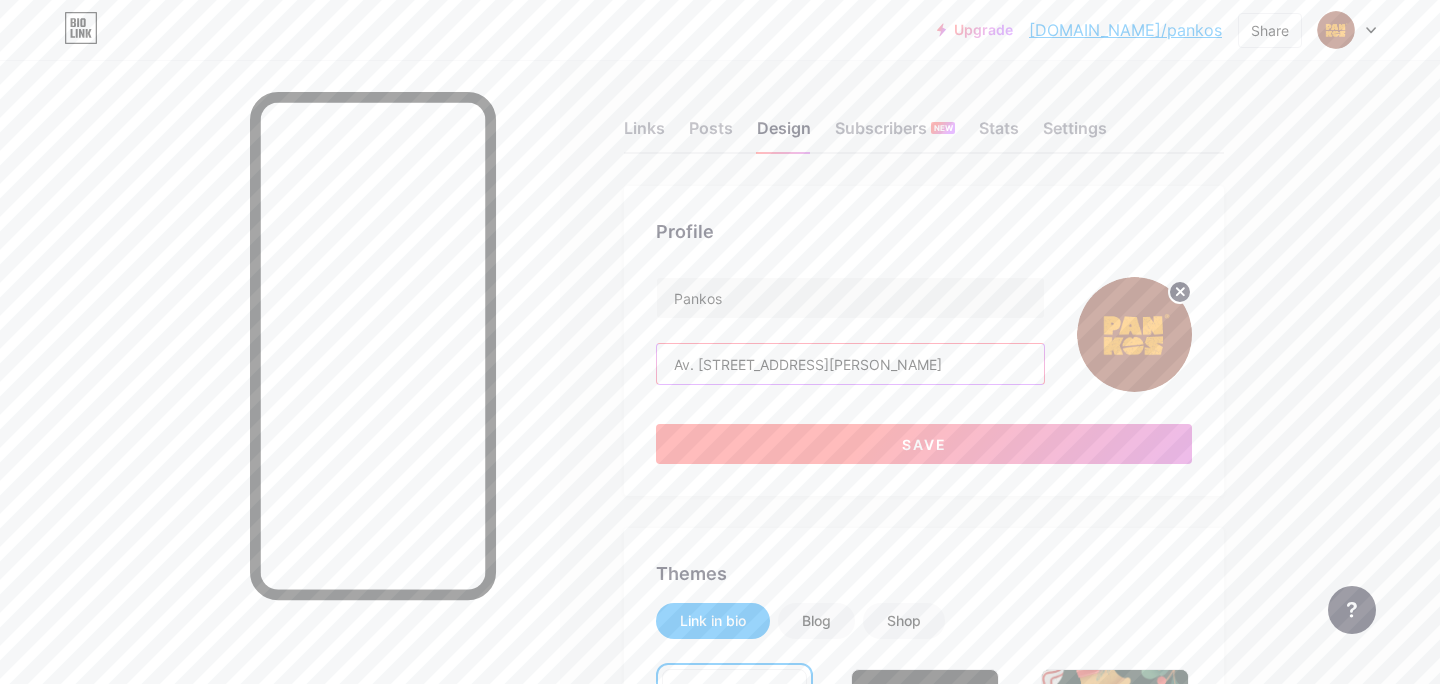 type on "Av. [STREET_ADDRESS][PERSON_NAME]" 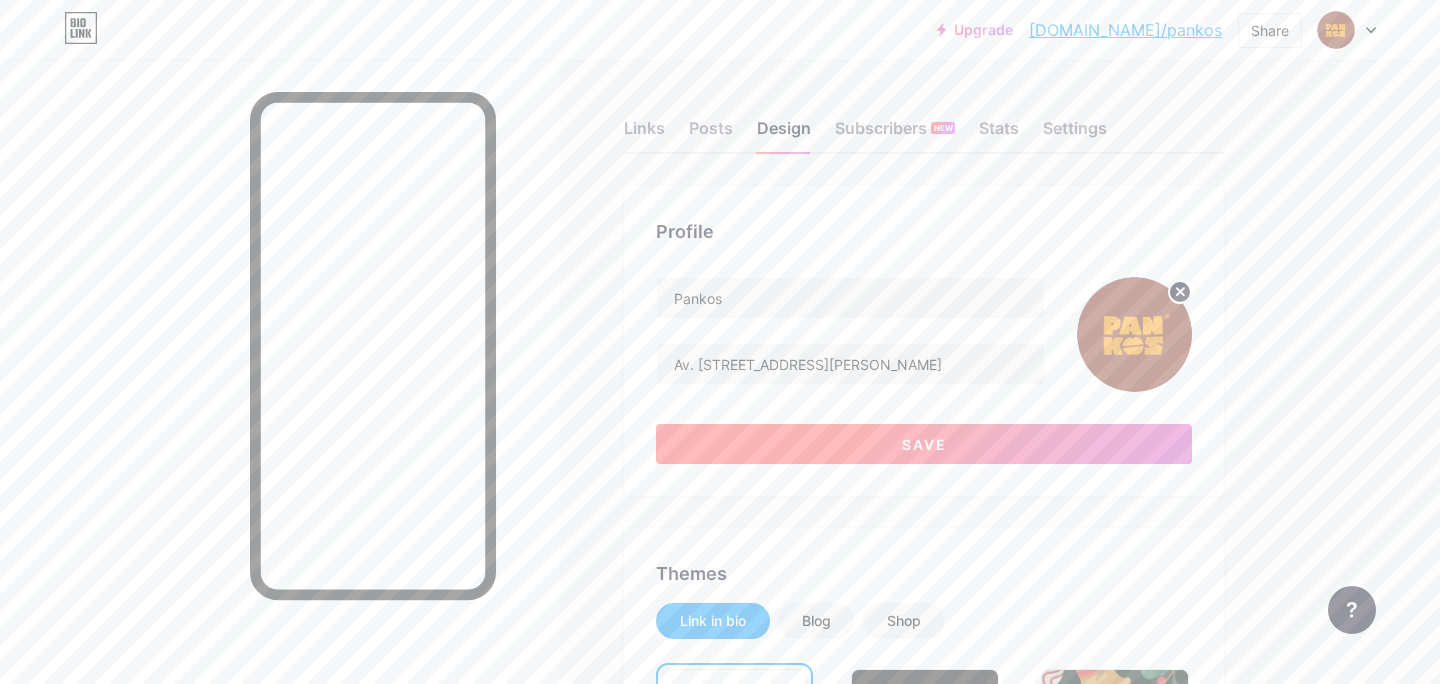 click on "Save" at bounding box center (924, 444) 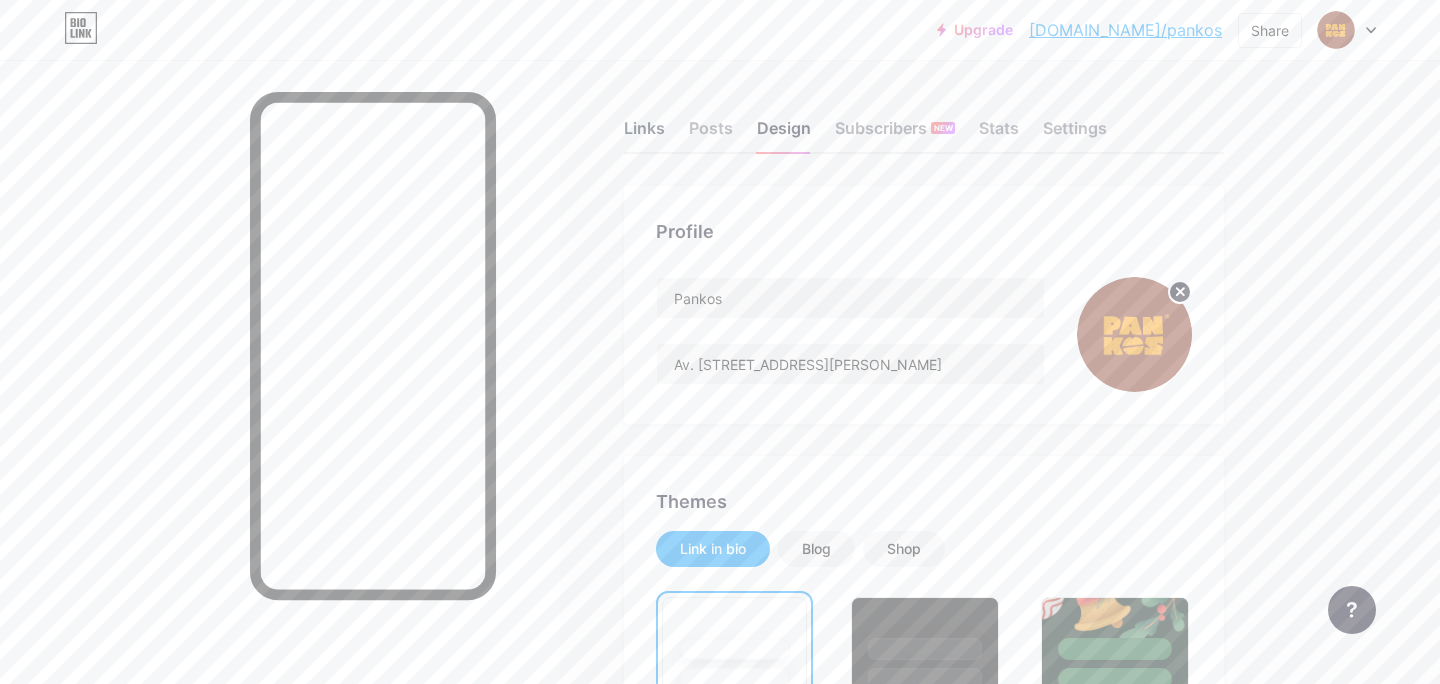 click on "Links" at bounding box center (644, 134) 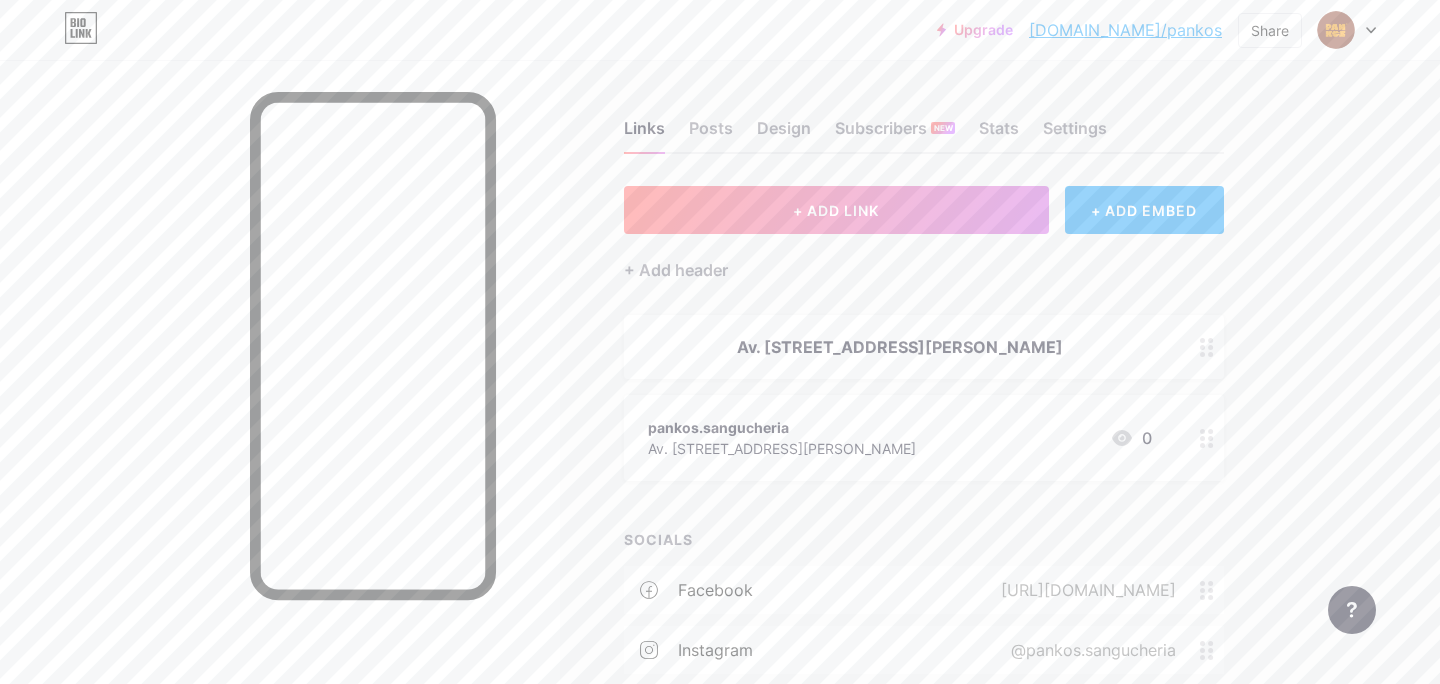 click 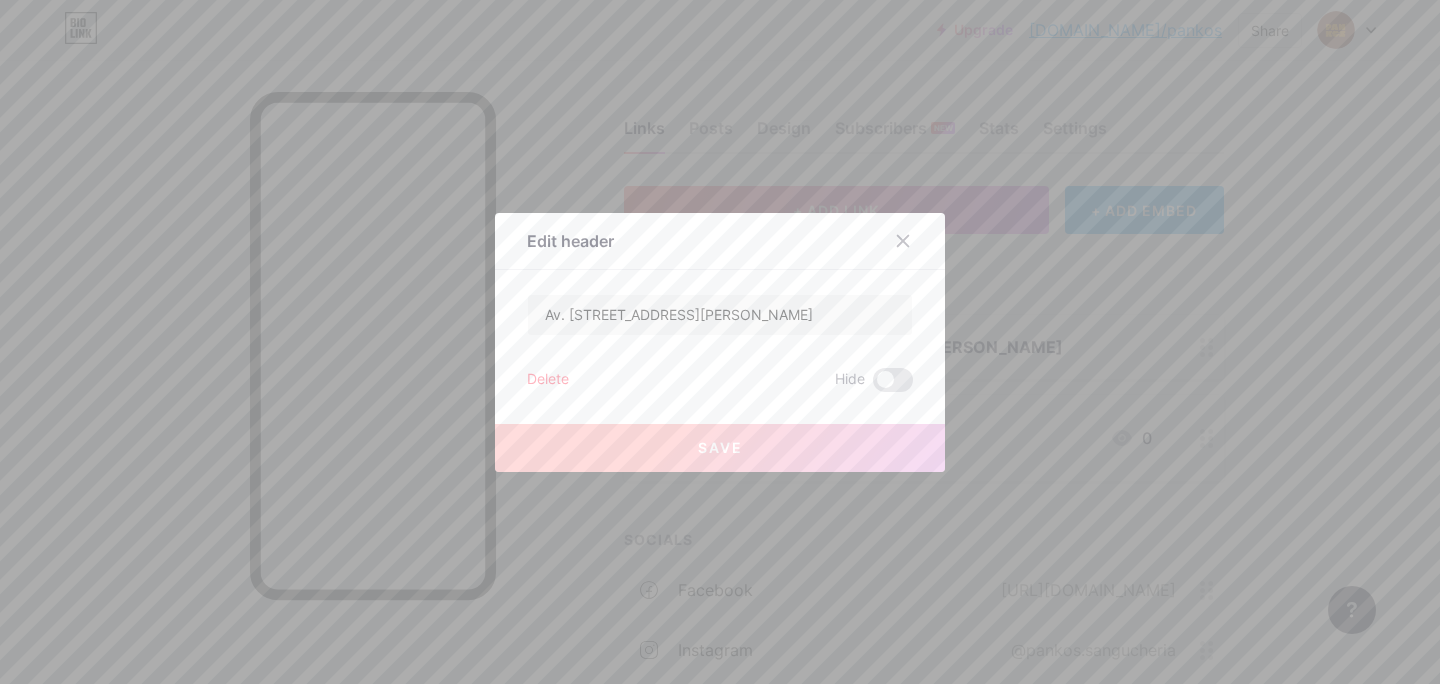 click on "Delete" at bounding box center [548, 380] 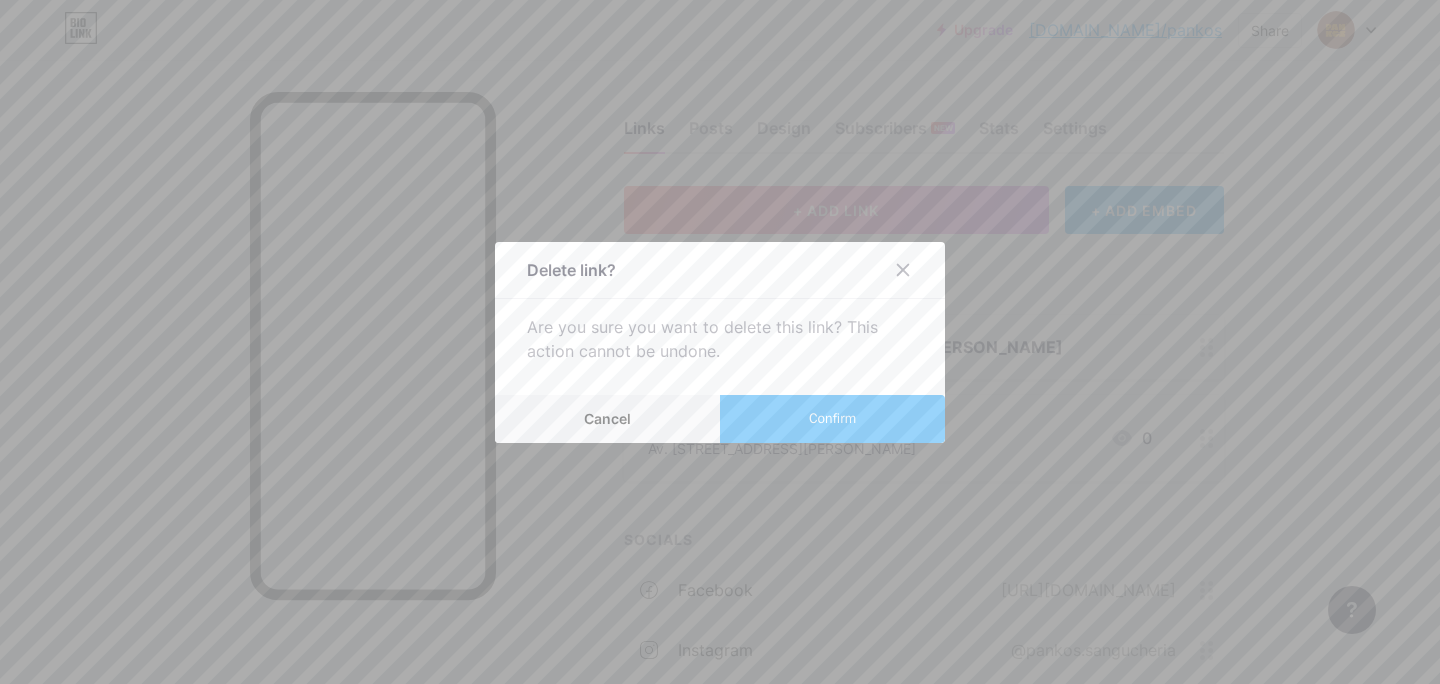 click on "Confirm" at bounding box center [832, 418] 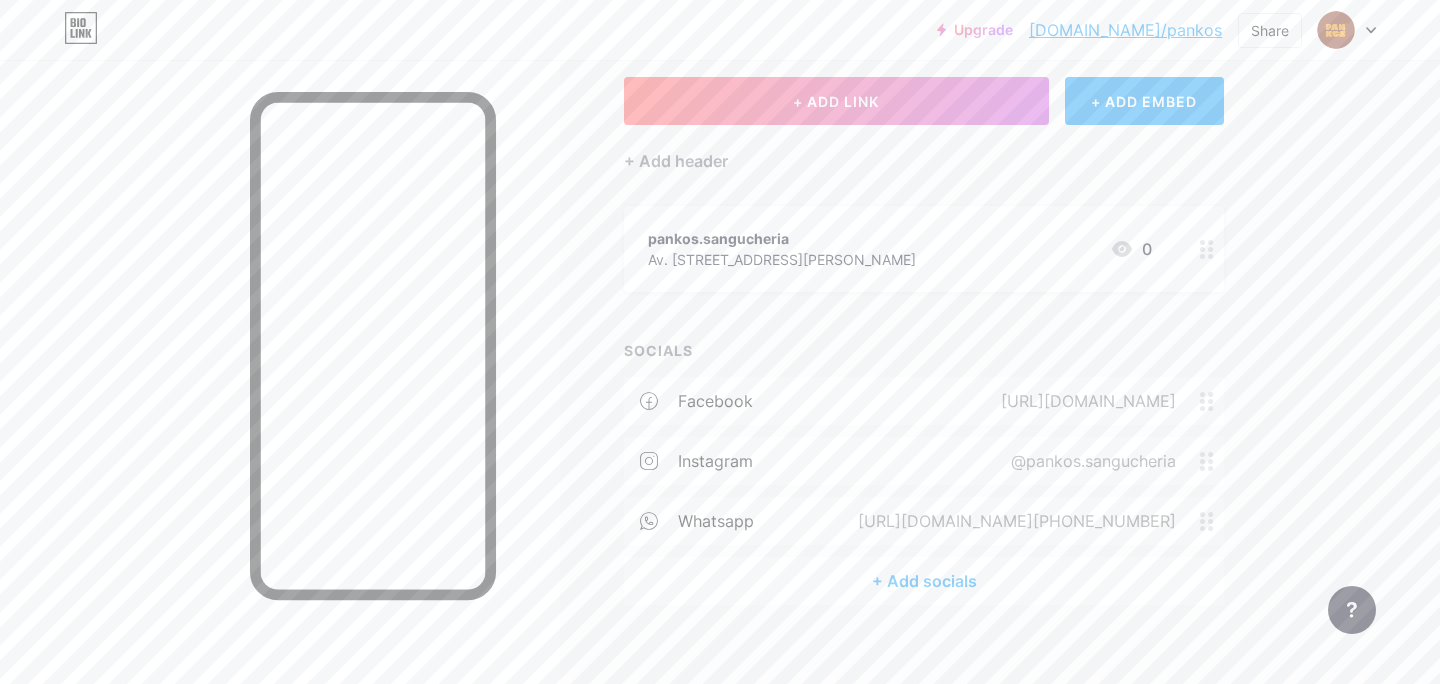 scroll, scrollTop: 129, scrollLeft: 0, axis: vertical 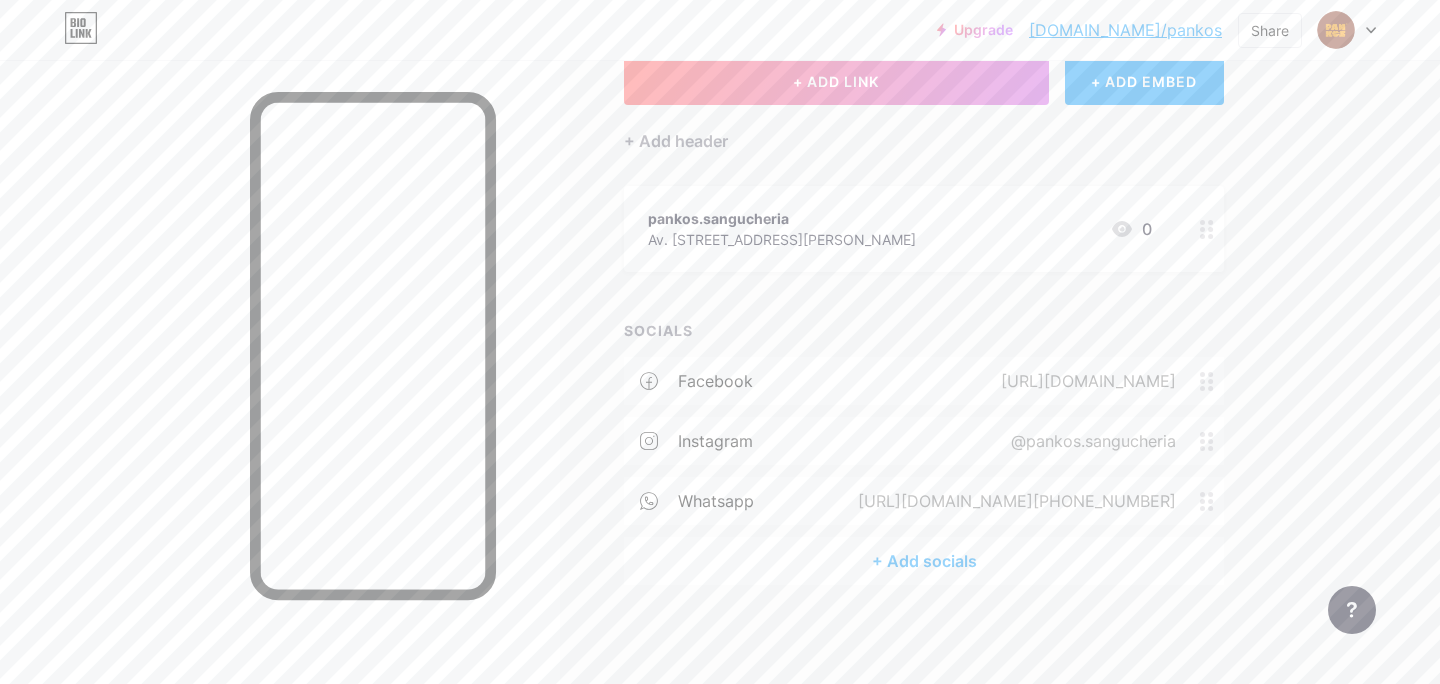 click on "pankos.sangucheria
Av. [STREET_ADDRESS][PERSON_NAME]
0" at bounding box center [900, 229] 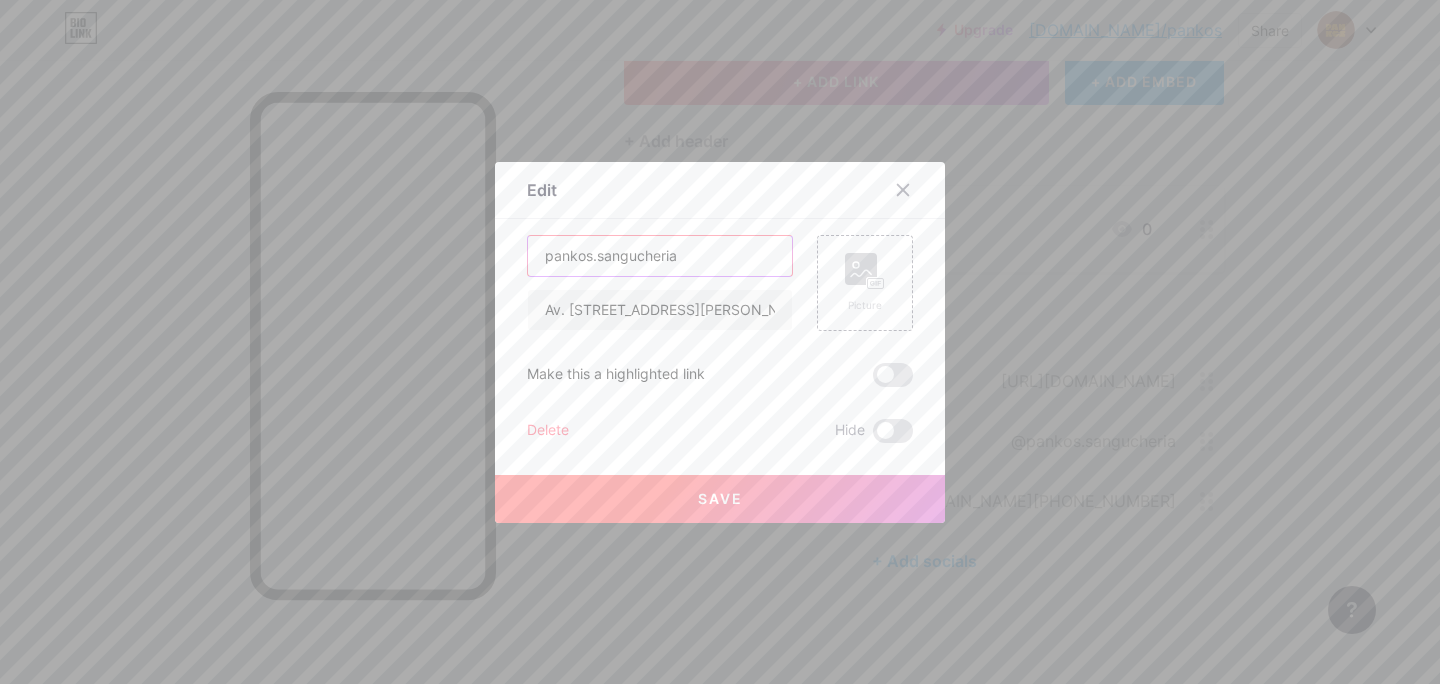 drag, startPoint x: 695, startPoint y: 252, endPoint x: 488, endPoint y: 242, distance: 207.24141 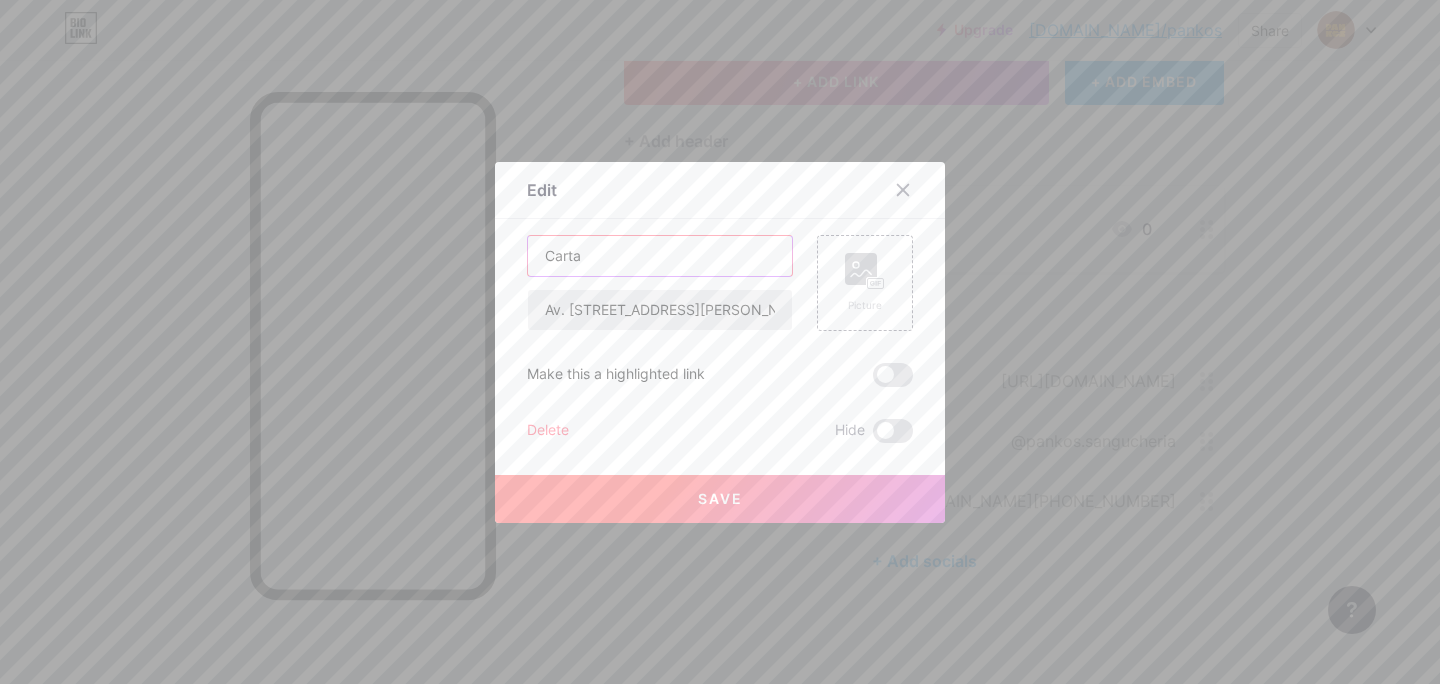 type on "Carta" 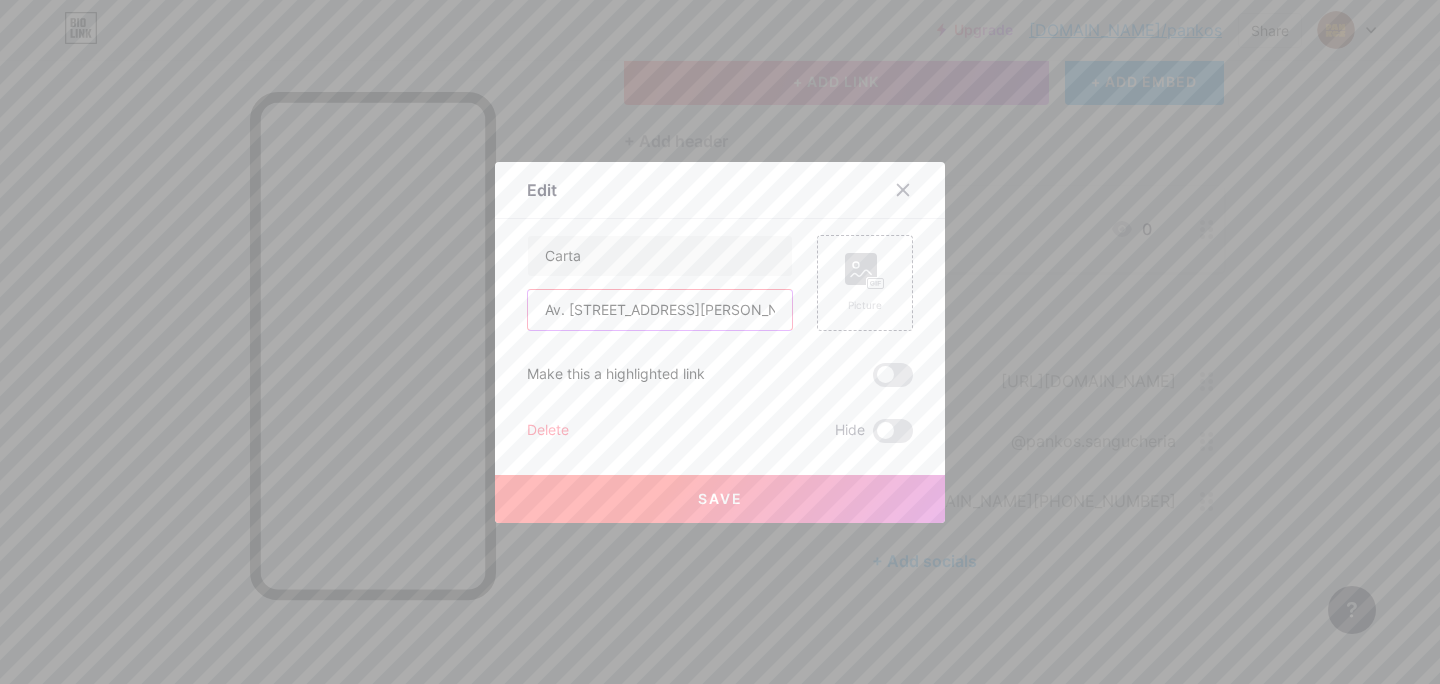 click on "Av. [STREET_ADDRESS][PERSON_NAME]" at bounding box center (660, 310) 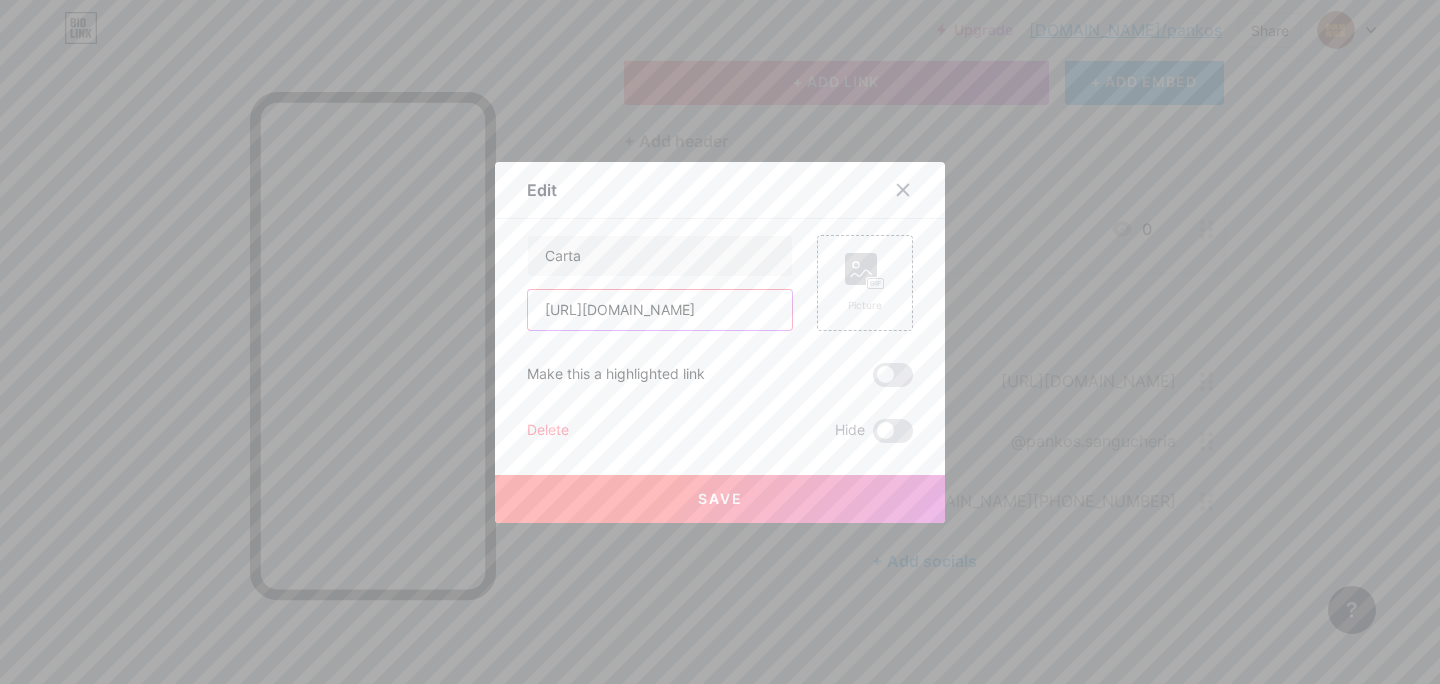 scroll, scrollTop: 0, scrollLeft: 371, axis: horizontal 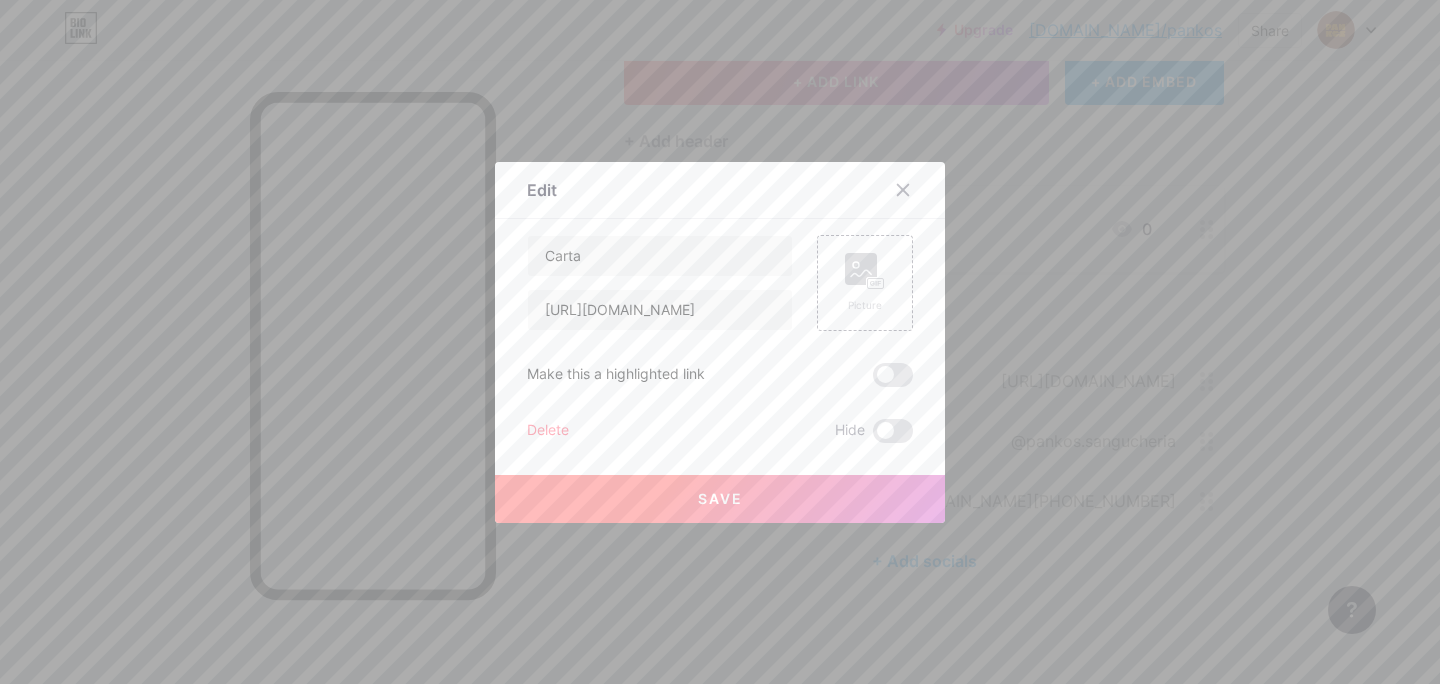 click on "Save" at bounding box center [720, 498] 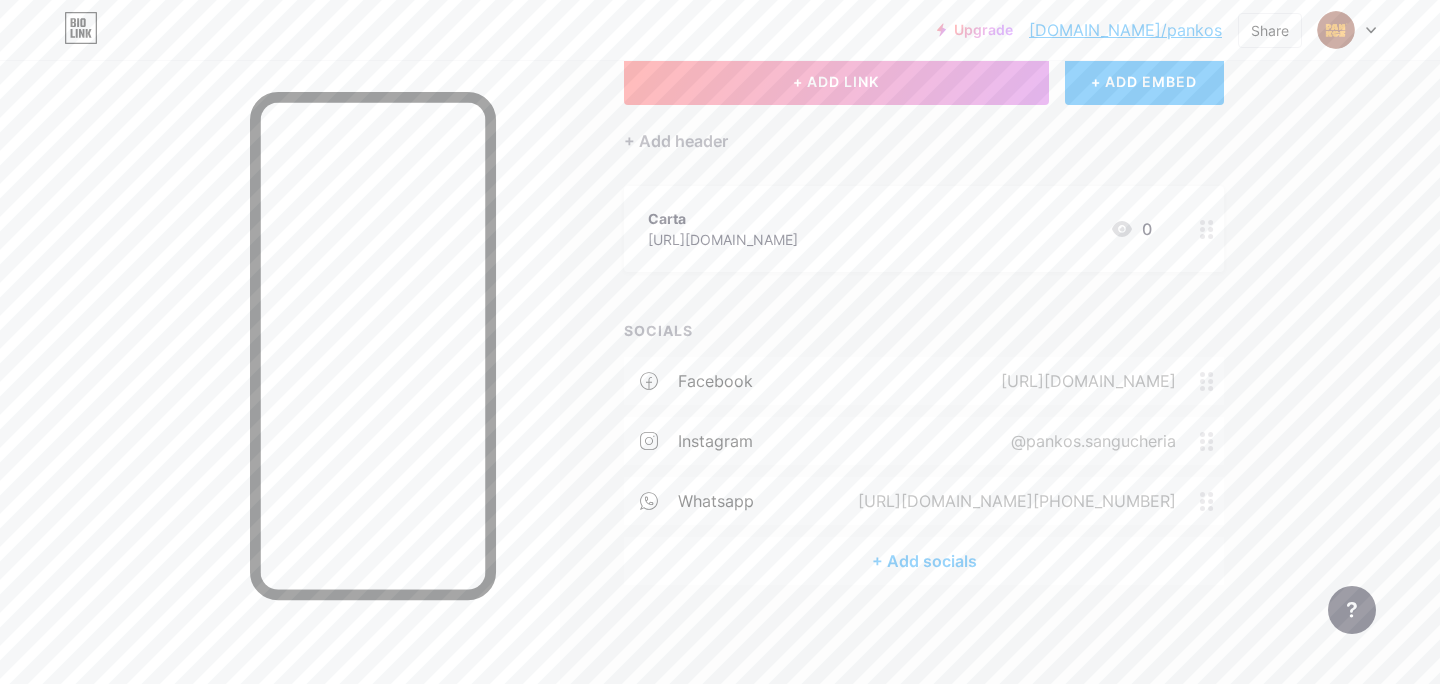 scroll, scrollTop: 105, scrollLeft: 0, axis: vertical 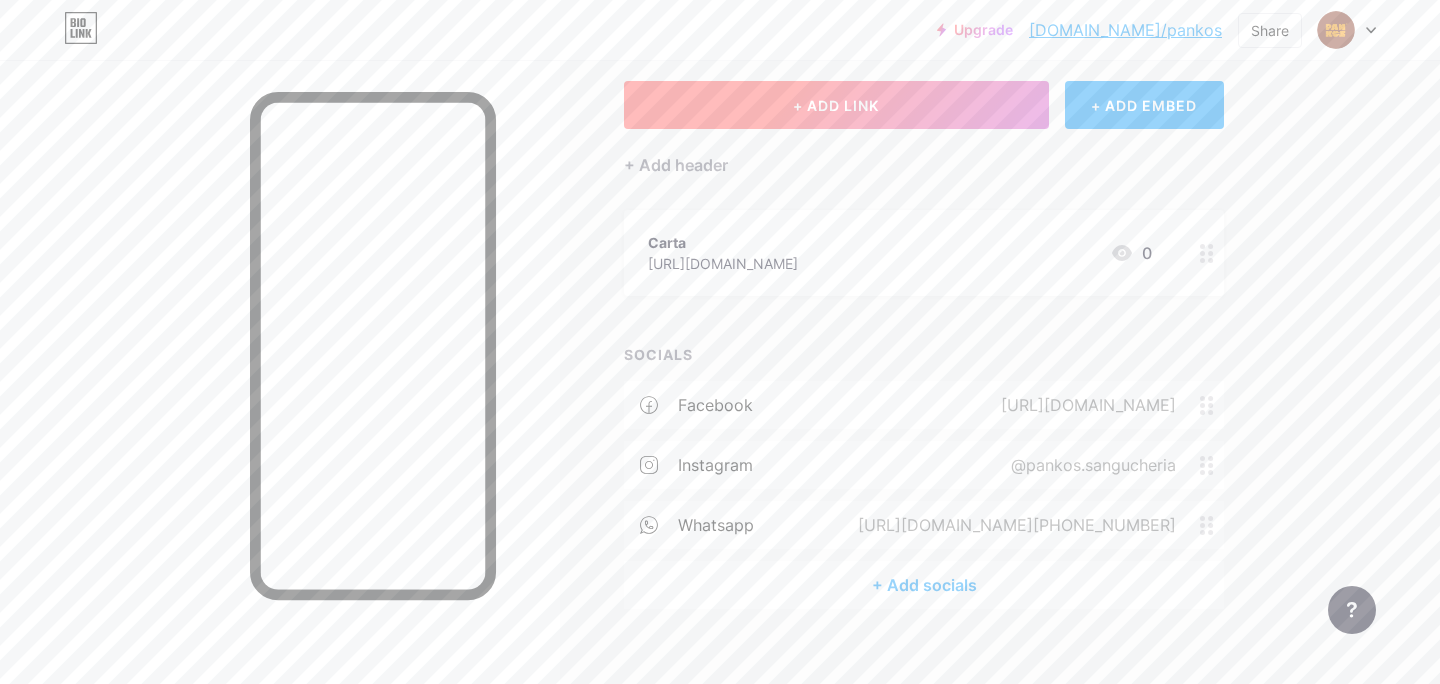 click on "+ ADD LINK" at bounding box center (836, 105) 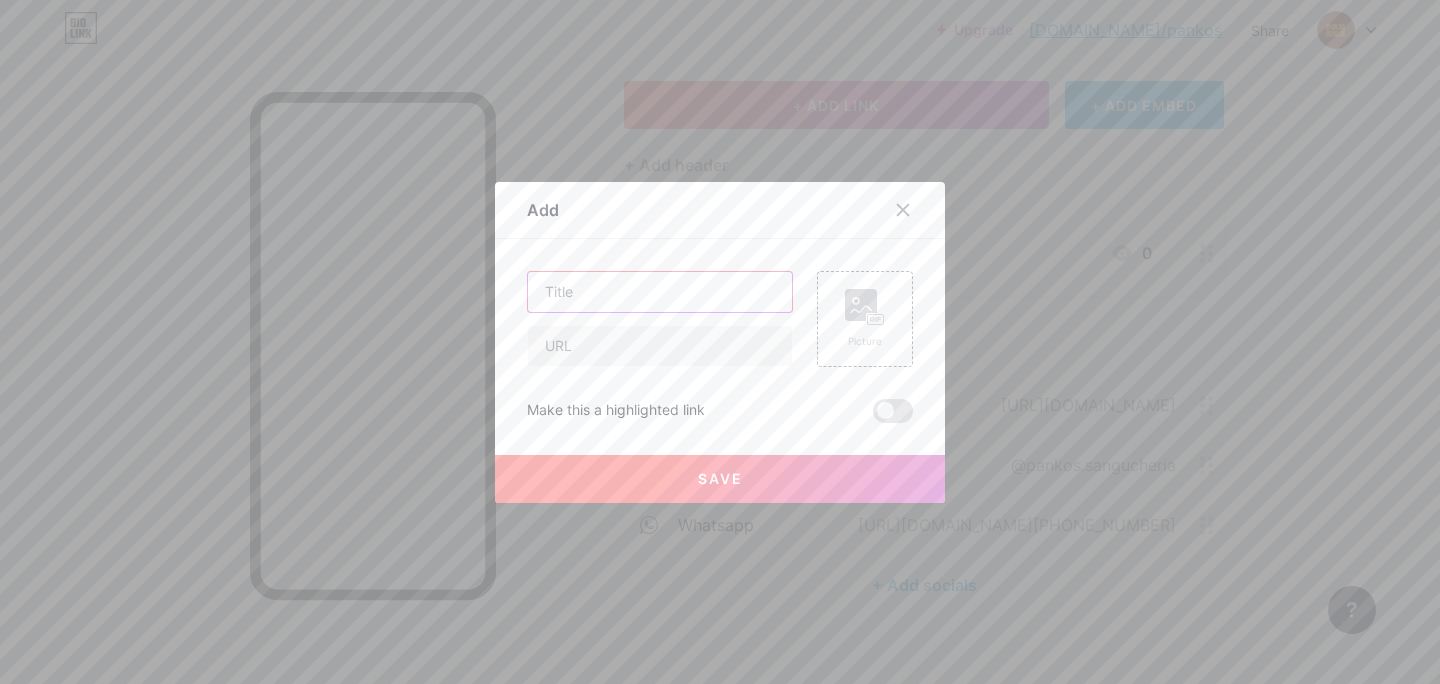click at bounding box center [660, 292] 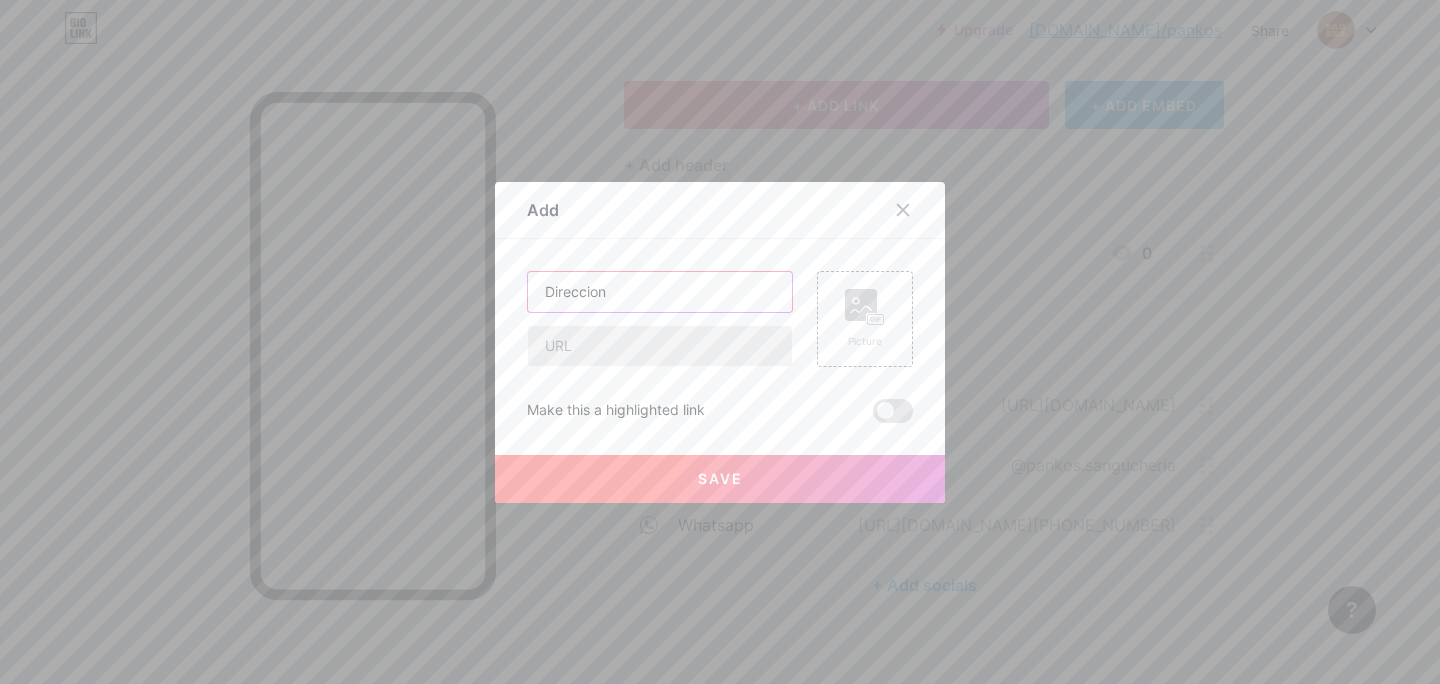 type on "Direccion" 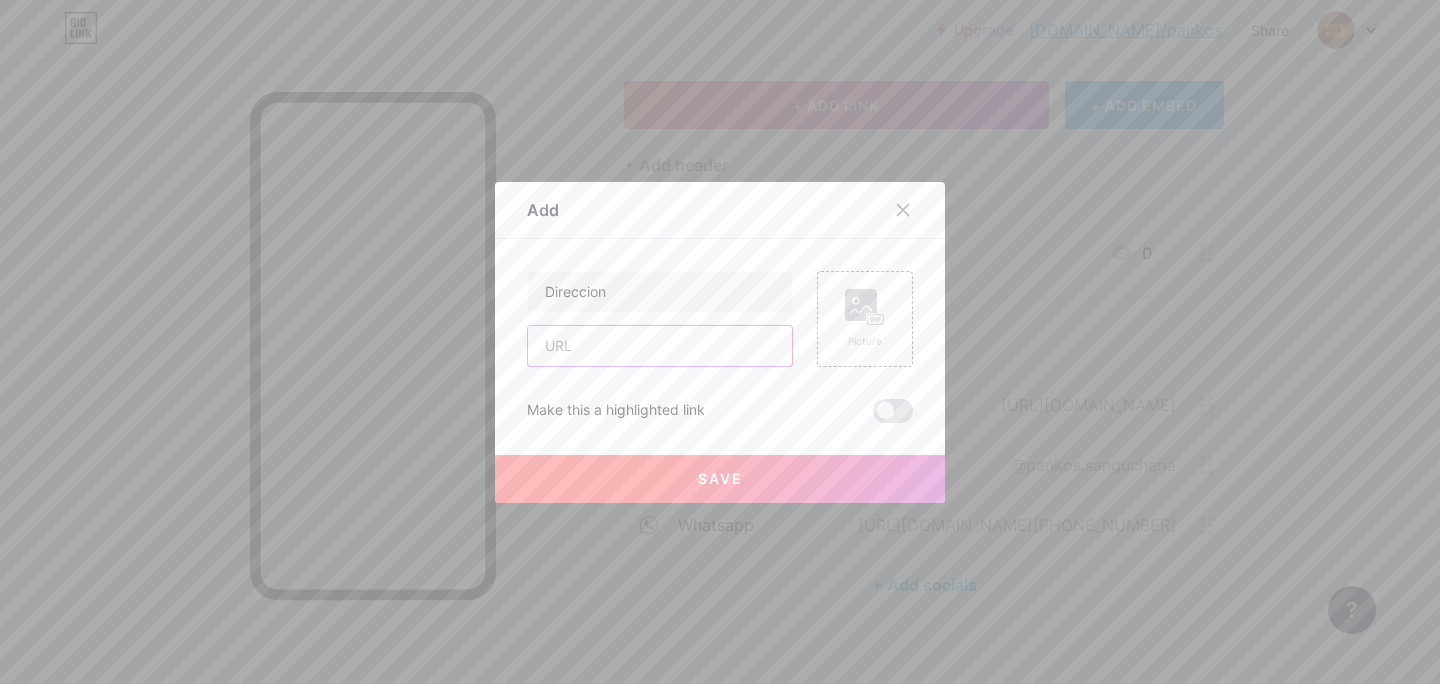 click at bounding box center (660, 346) 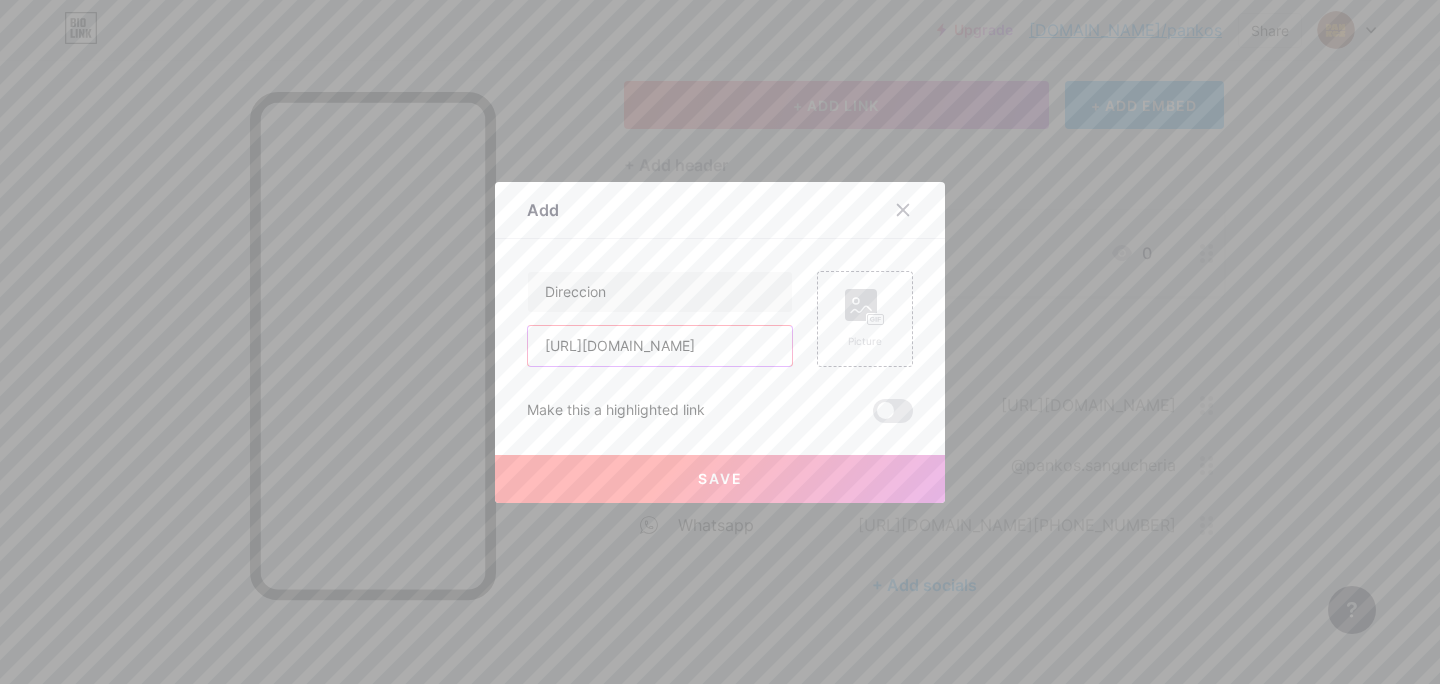scroll, scrollTop: 0, scrollLeft: 75, axis: horizontal 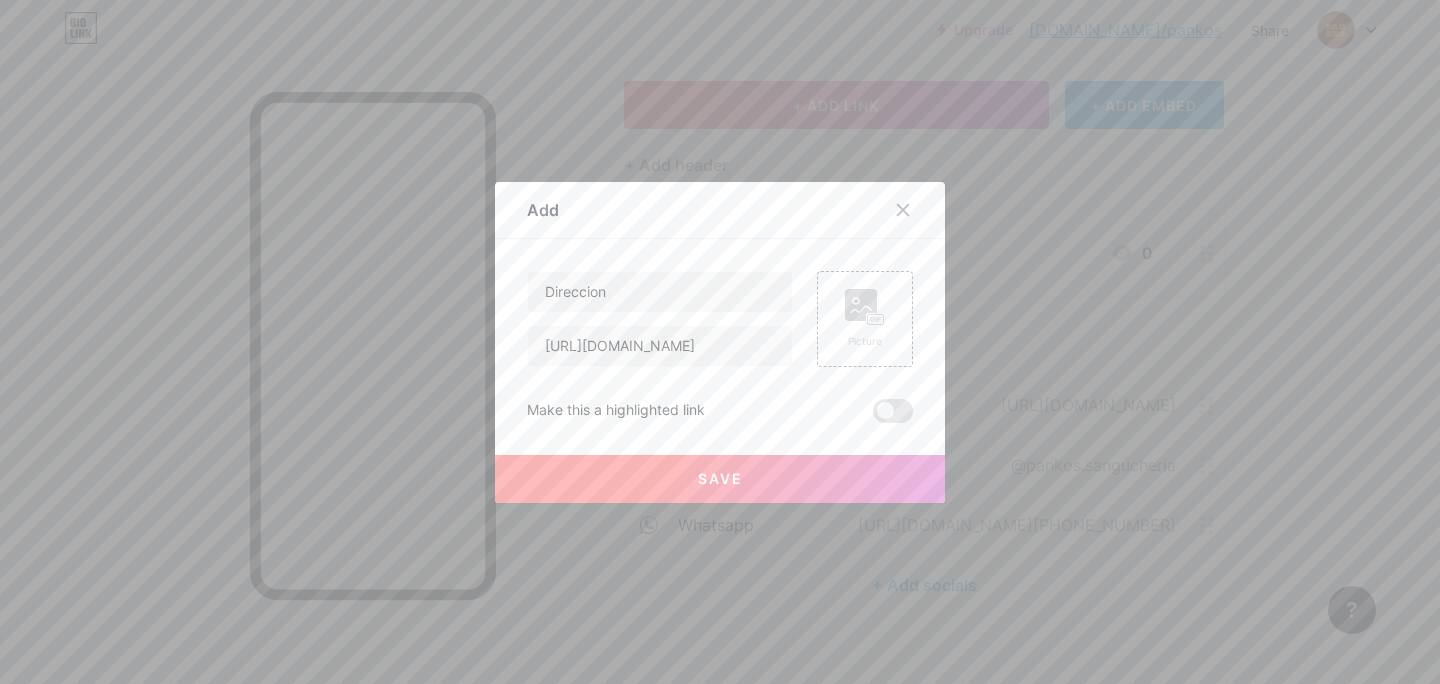 click on "Save" at bounding box center [720, 479] 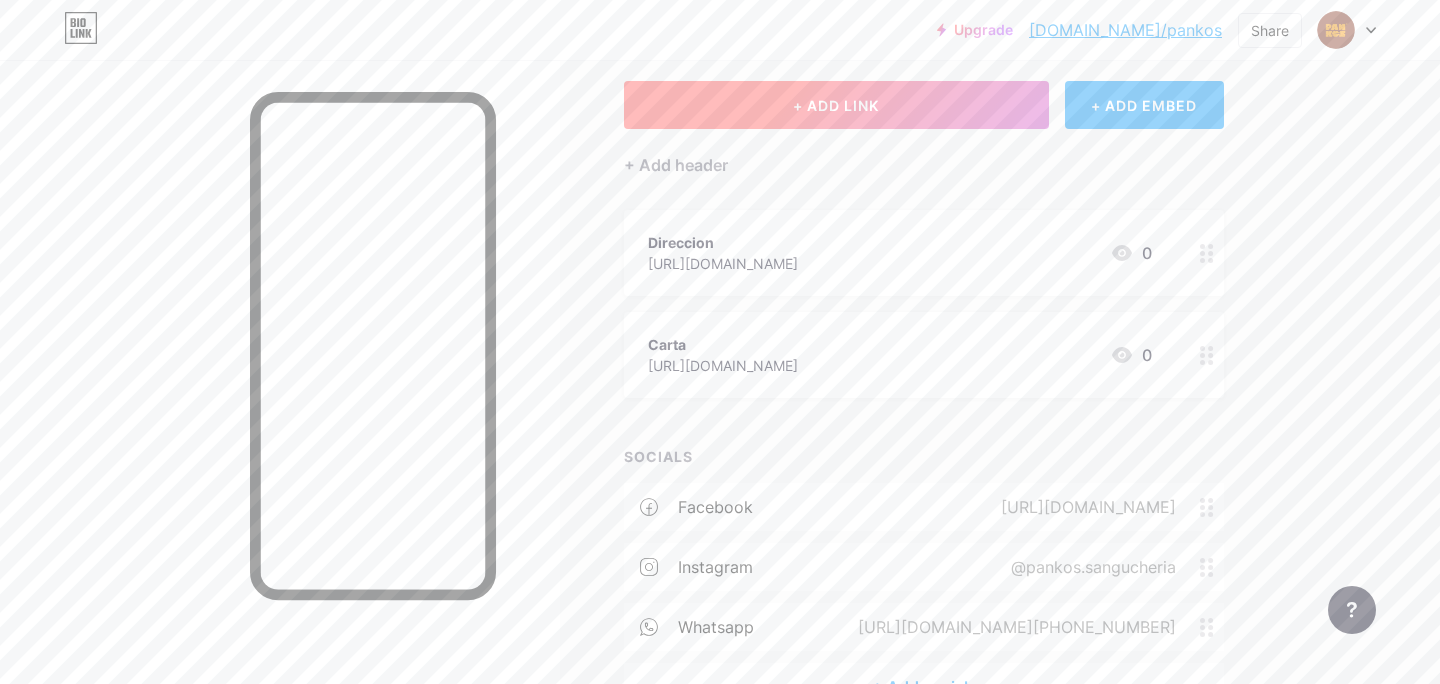 click on "+ ADD LINK" at bounding box center [836, 105] 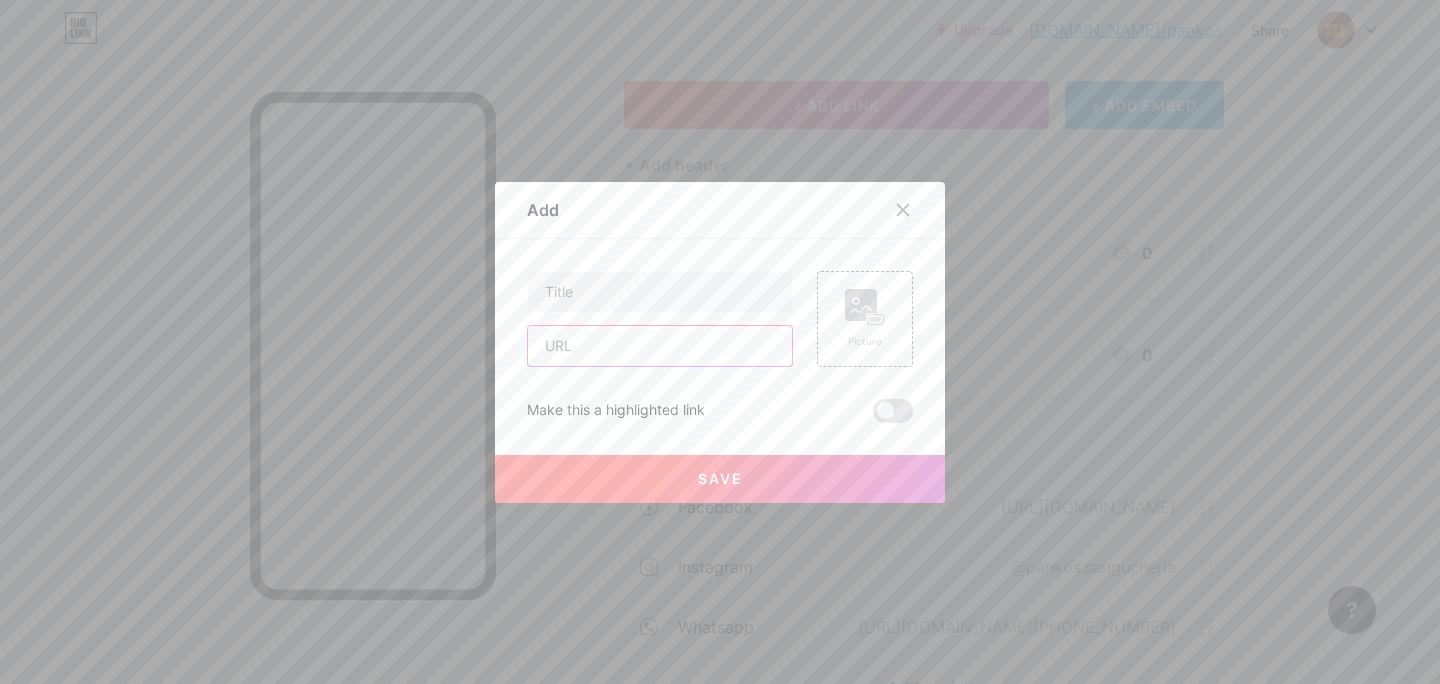 click at bounding box center (660, 346) 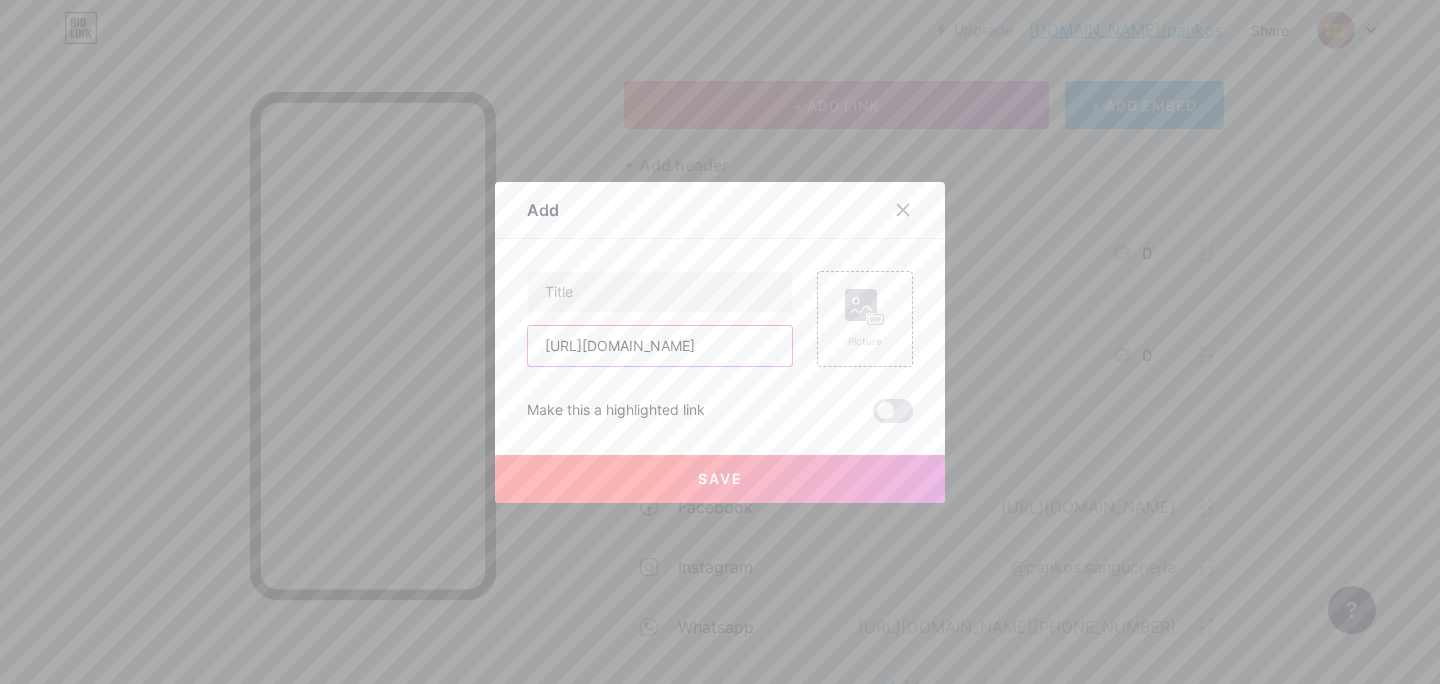 scroll, scrollTop: 0, scrollLeft: 763, axis: horizontal 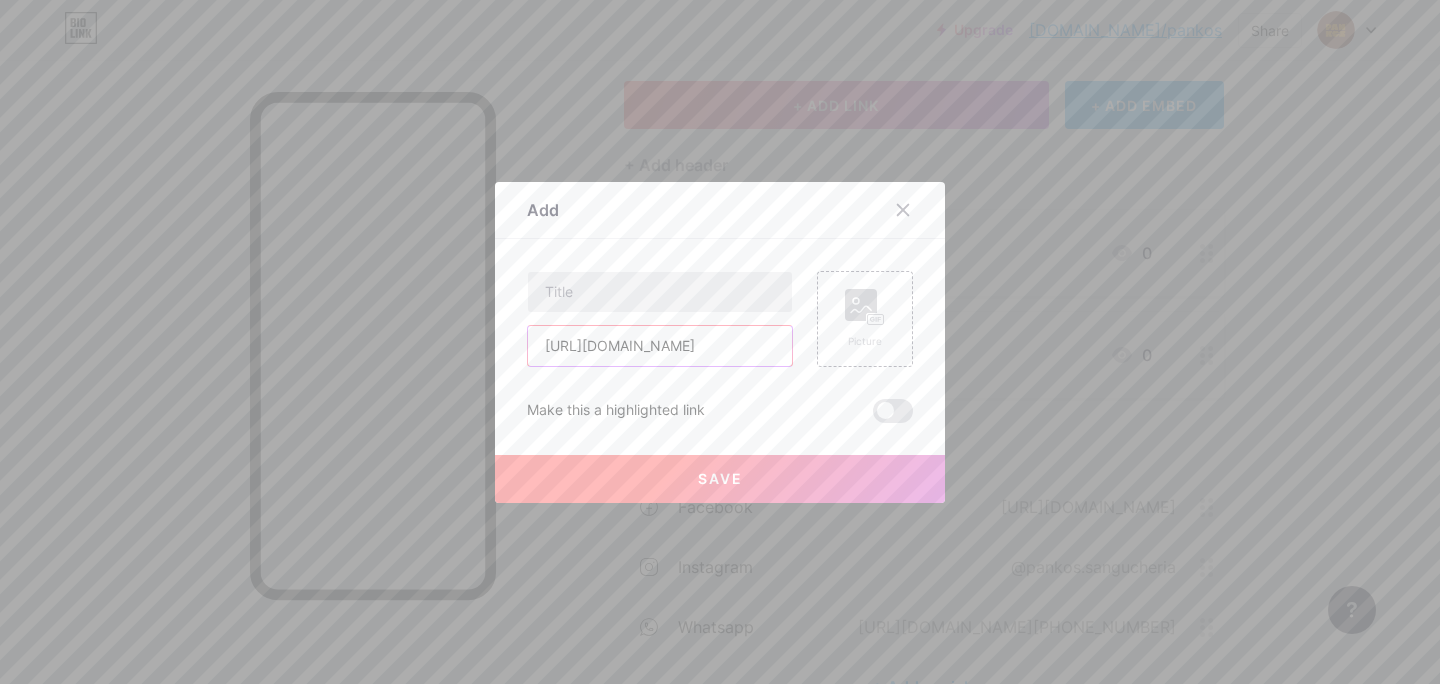 type on "[URL][DOMAIN_NAME]" 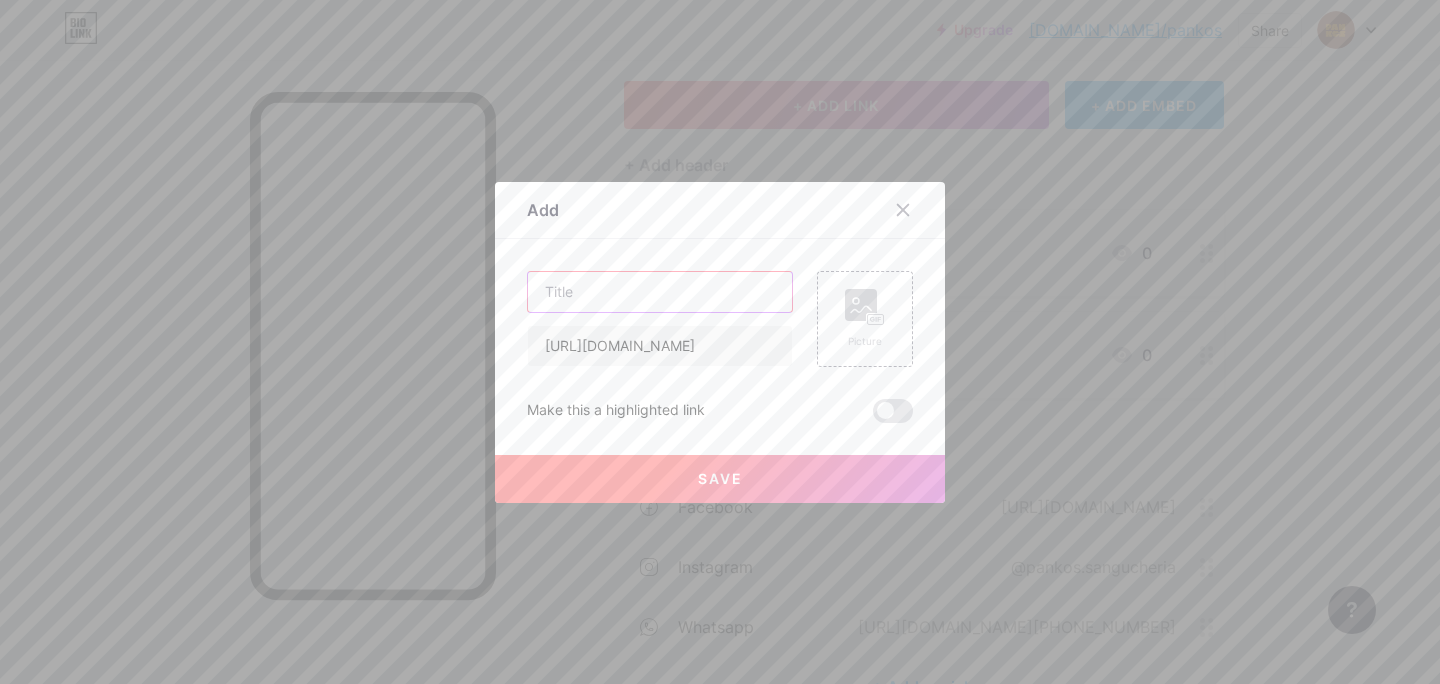 click at bounding box center (660, 292) 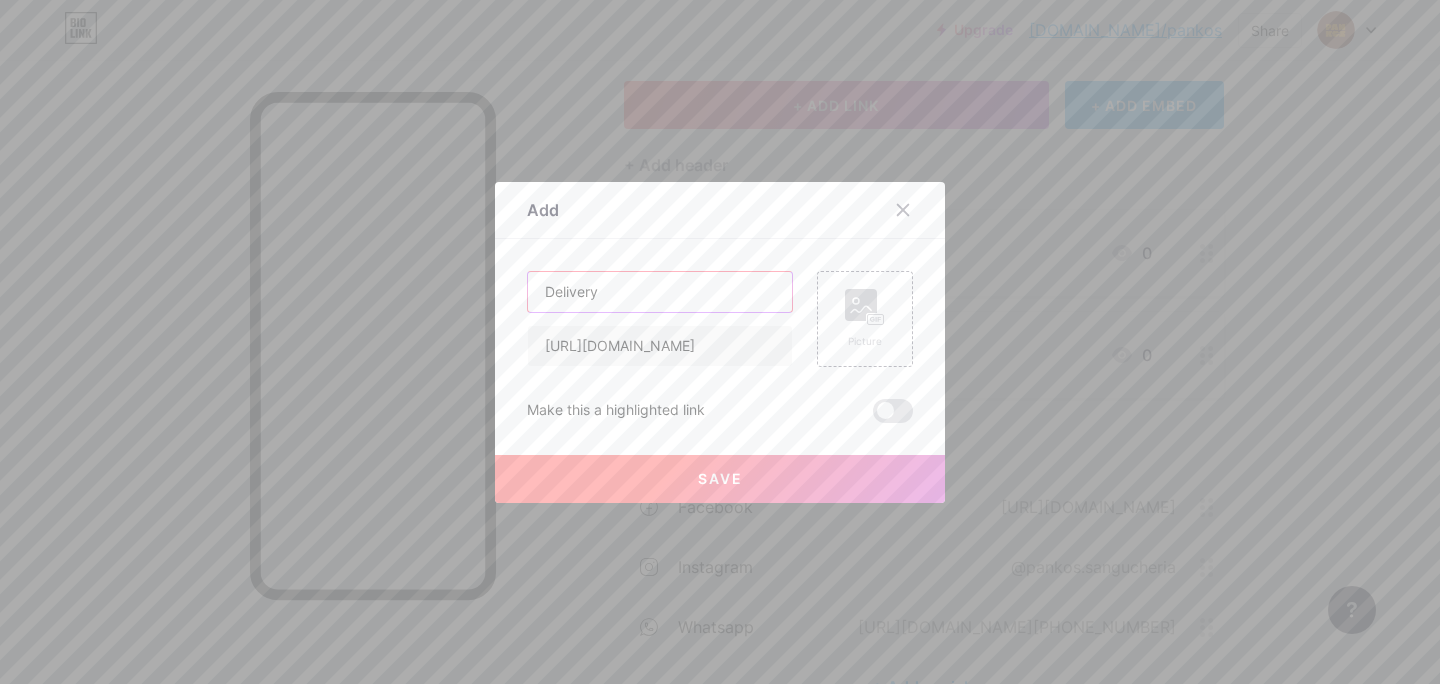 type on "Delivery" 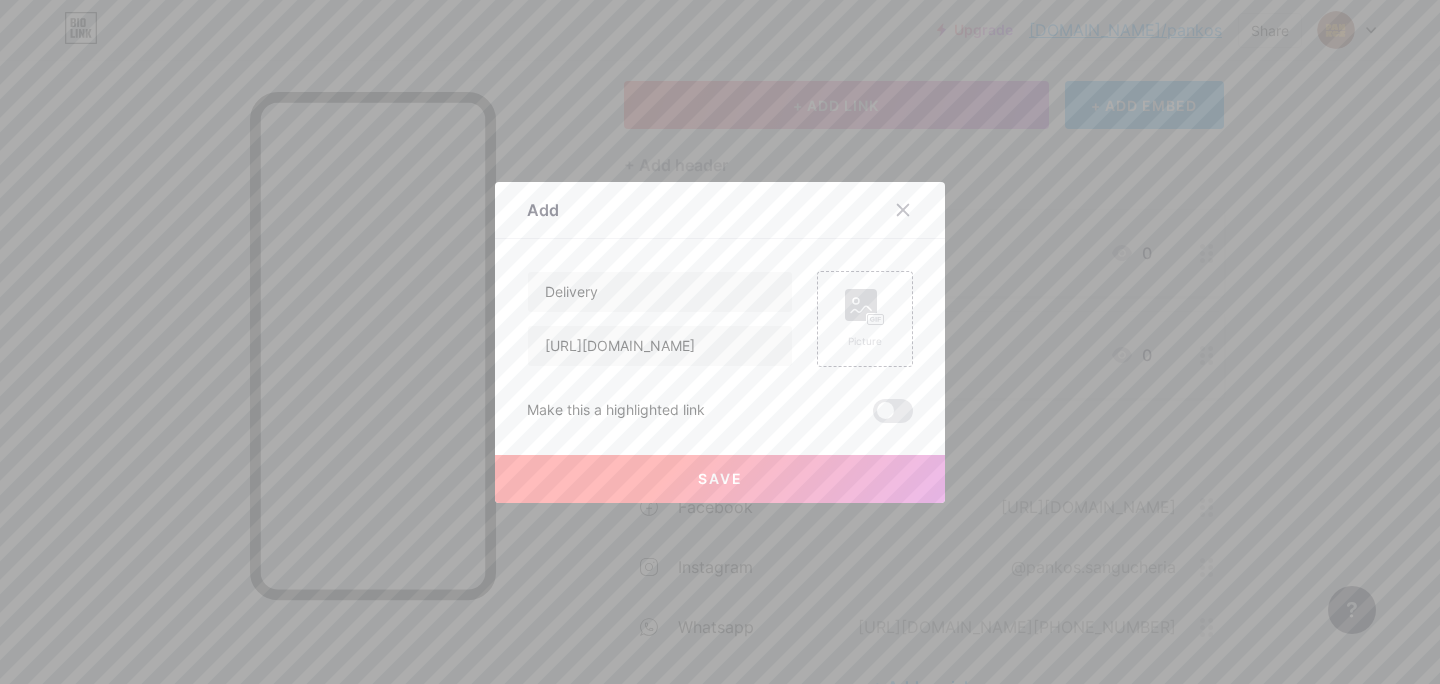 click on "Save" at bounding box center [720, 478] 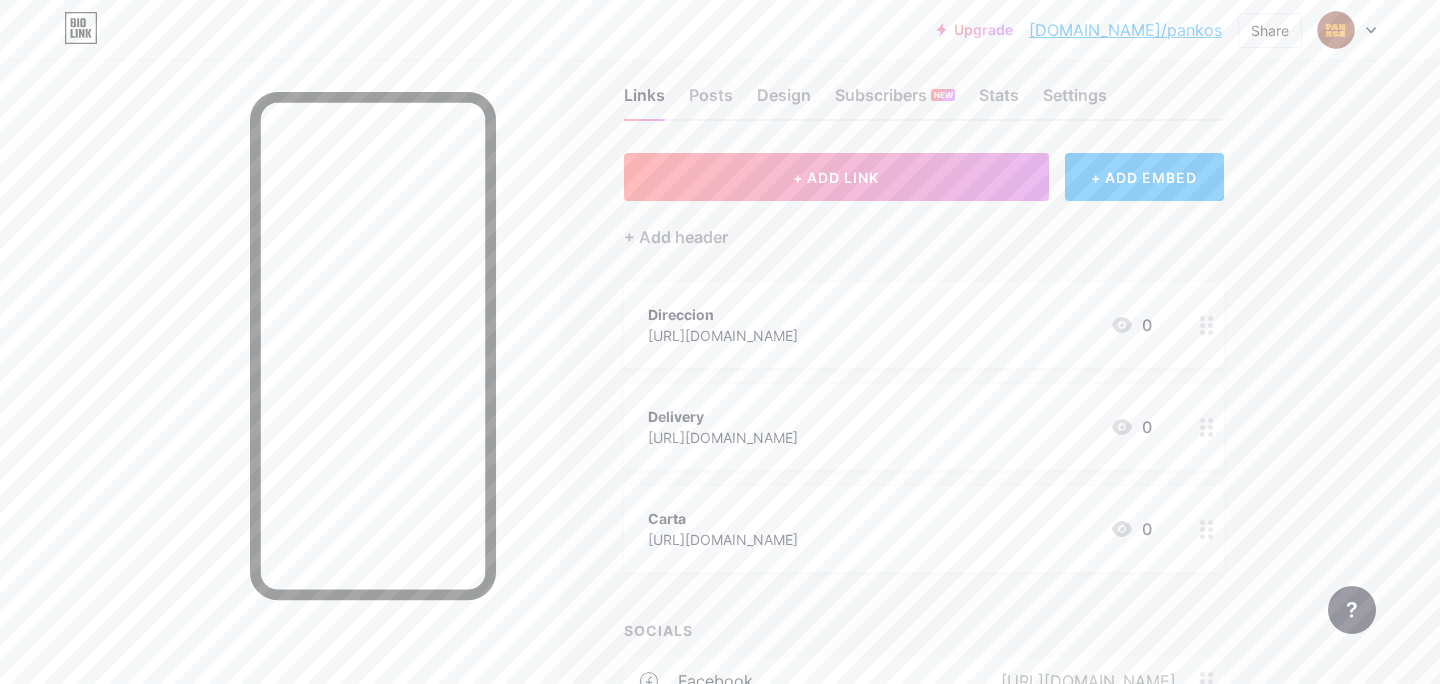 scroll, scrollTop: 36, scrollLeft: 0, axis: vertical 